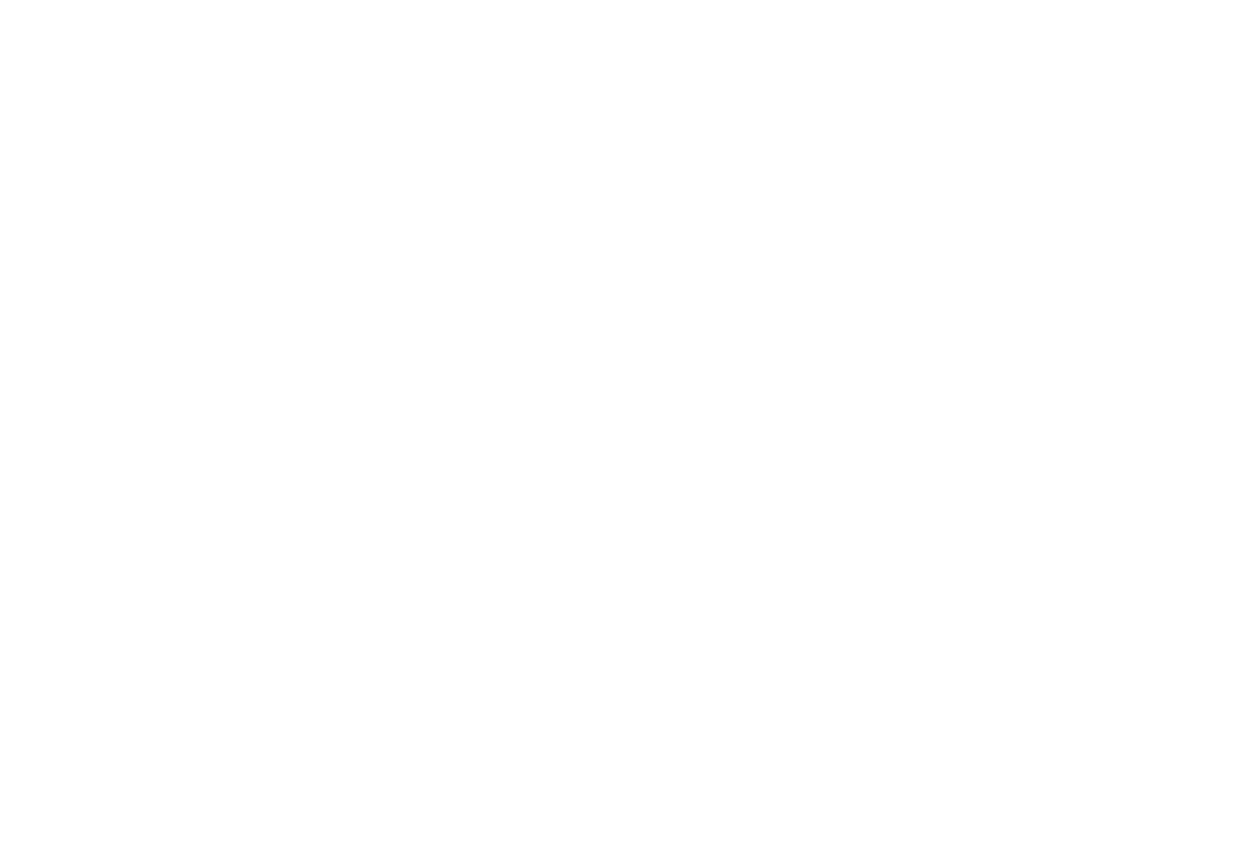 scroll, scrollTop: 0, scrollLeft: 0, axis: both 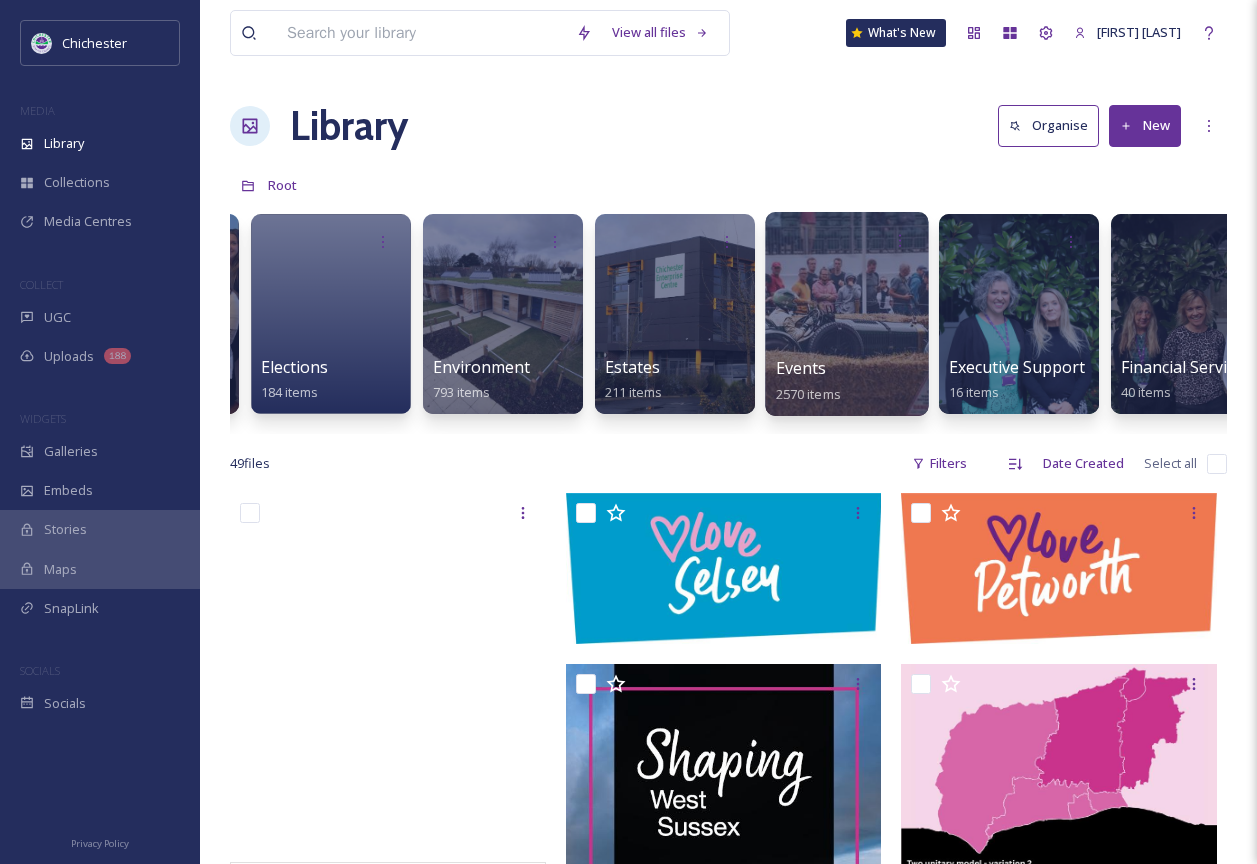 click at bounding box center (846, 314) 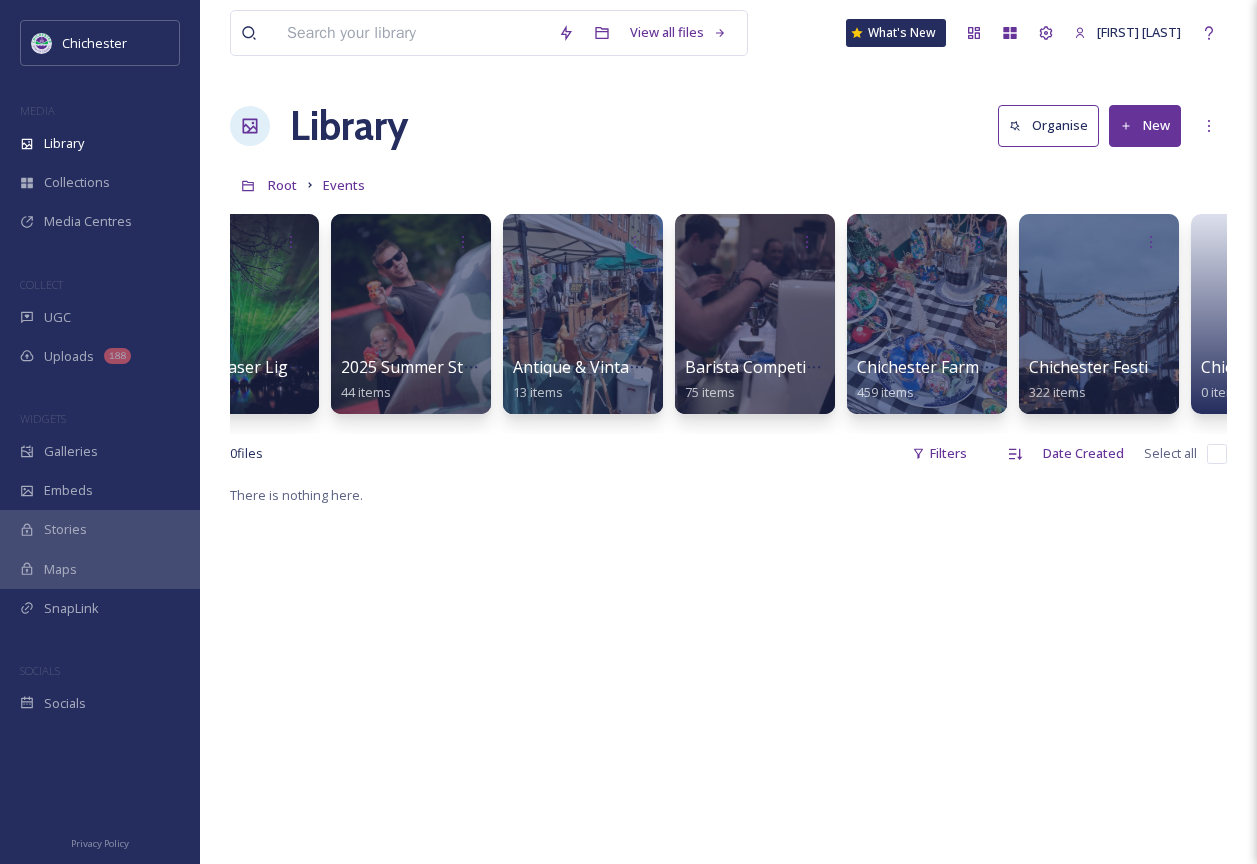 scroll, scrollTop: 0, scrollLeft: 80, axis: horizontal 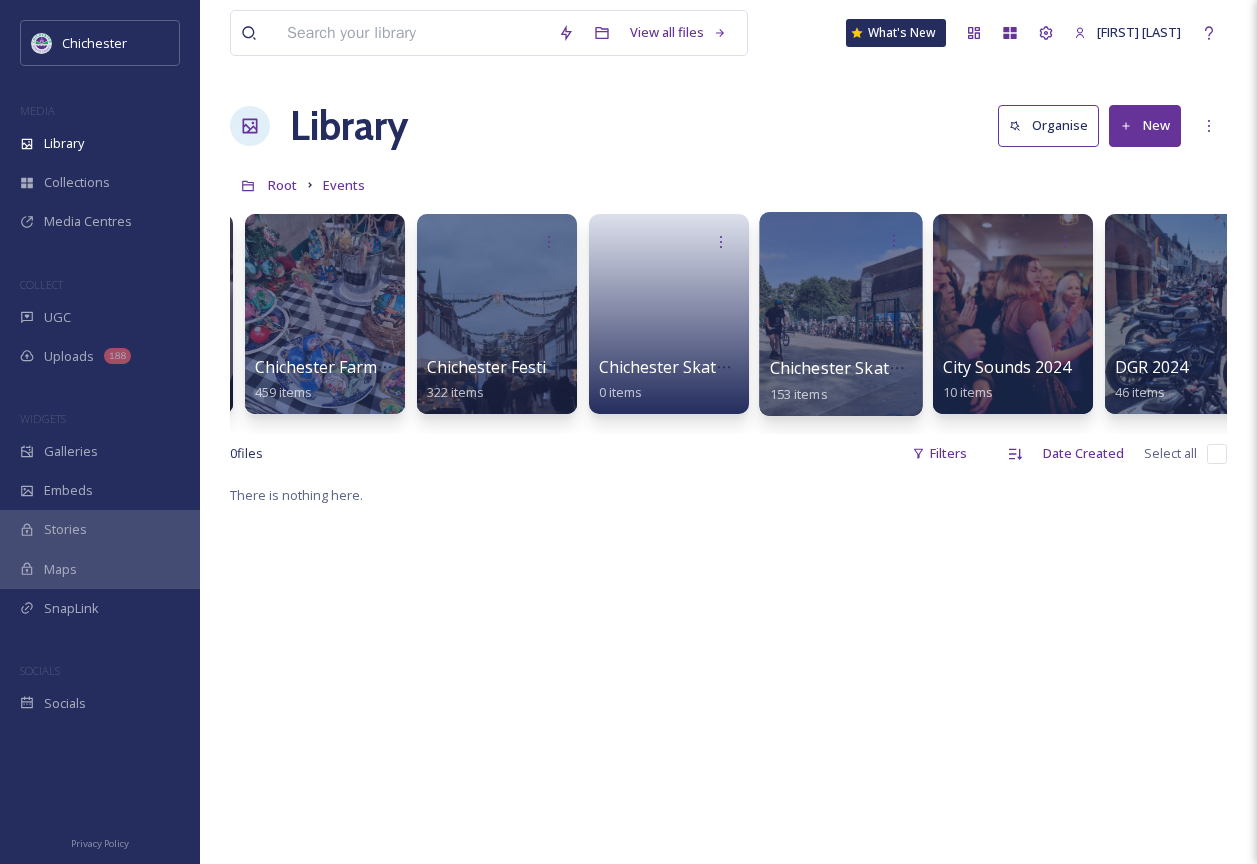 click at bounding box center (840, 314) 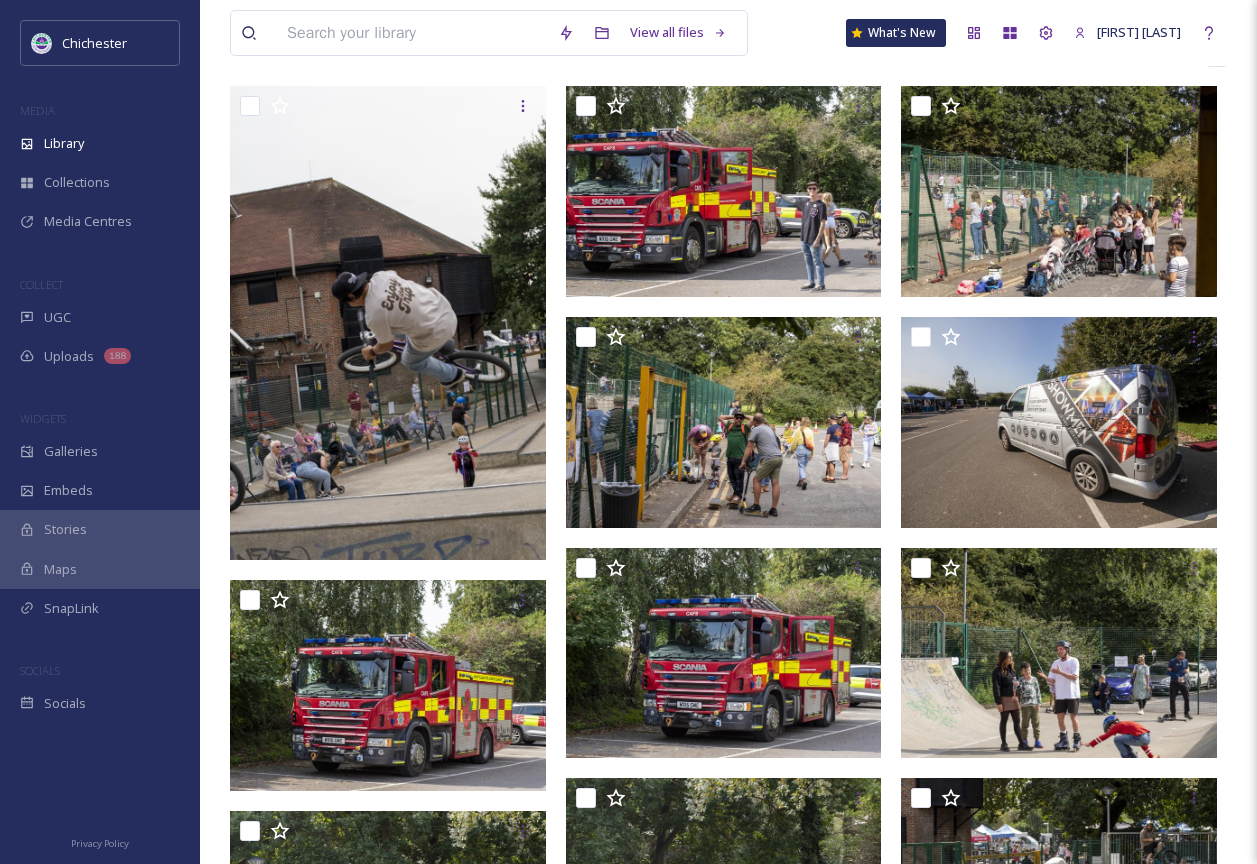 scroll, scrollTop: 400, scrollLeft: 0, axis: vertical 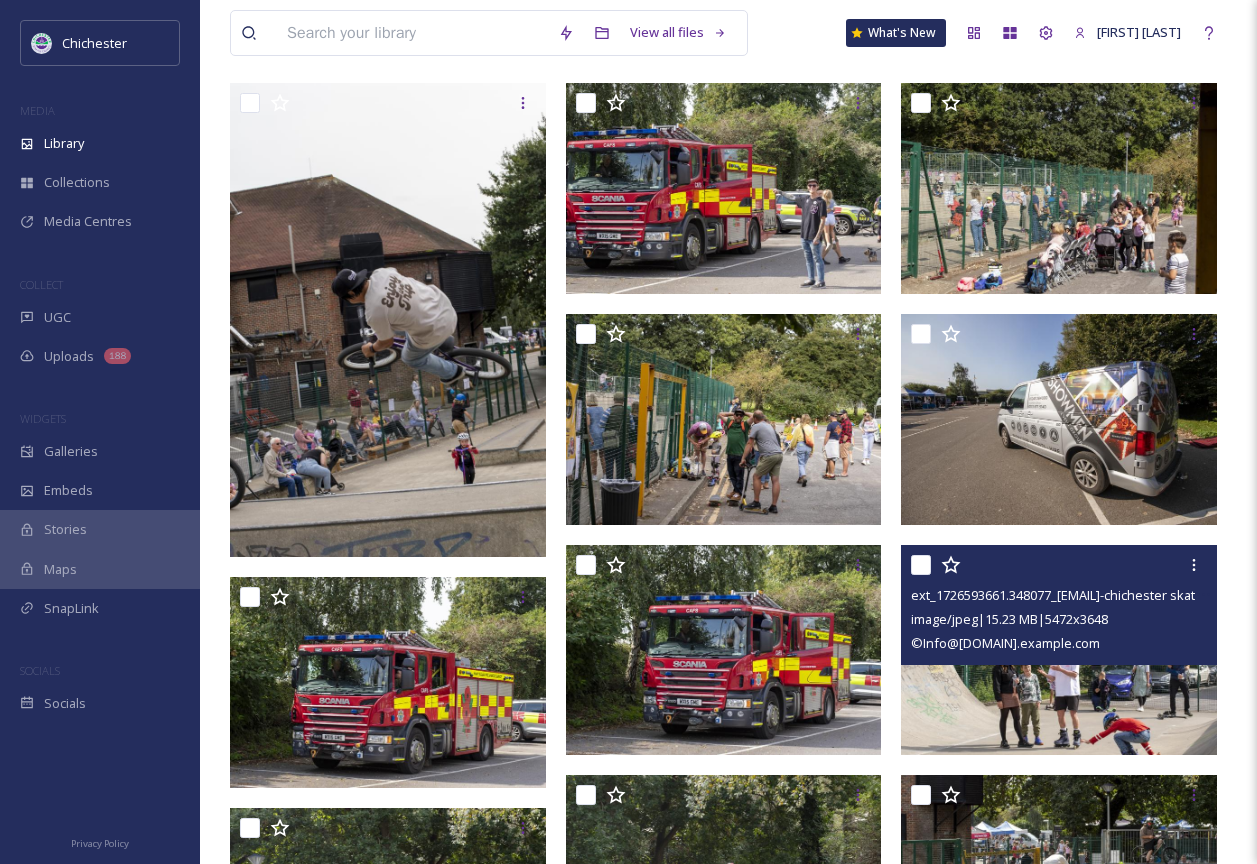 click at bounding box center (1059, 649) 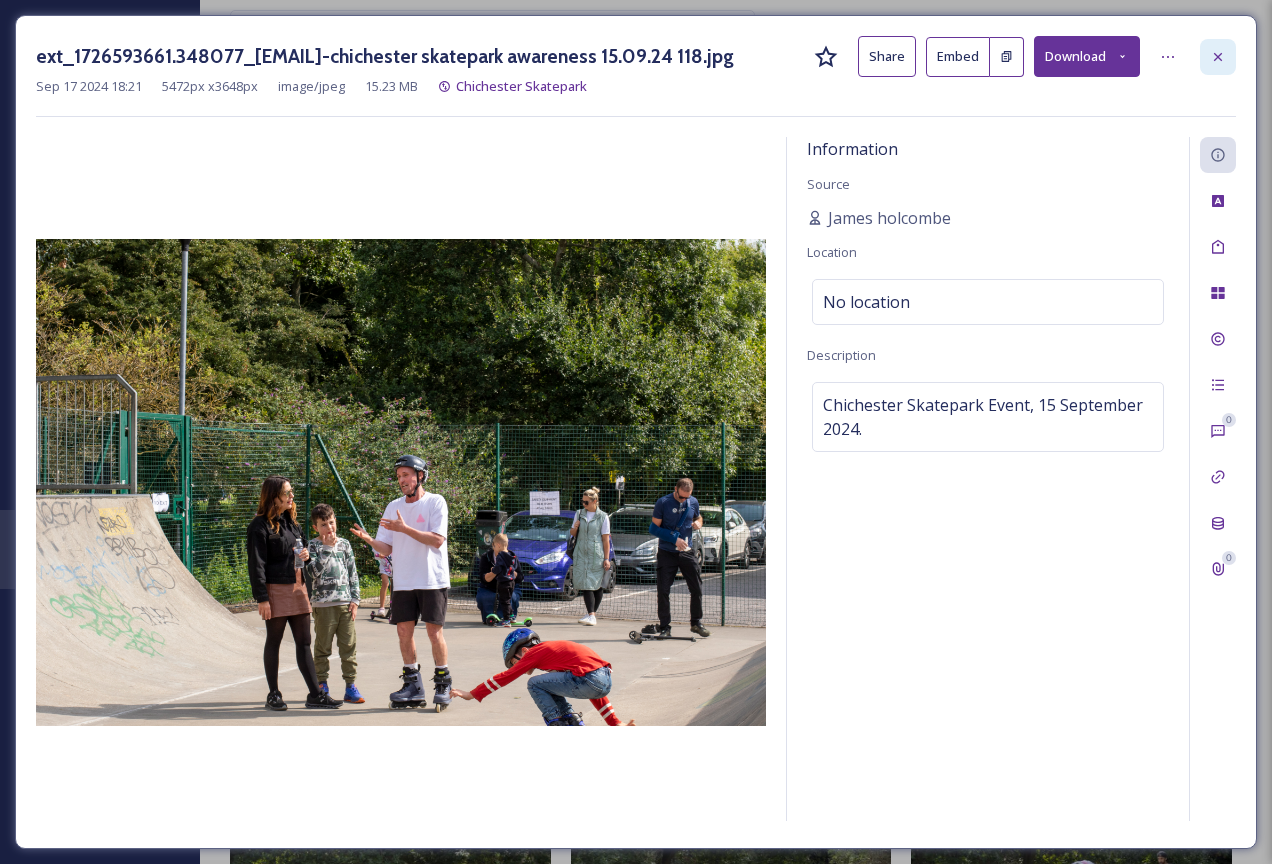 click 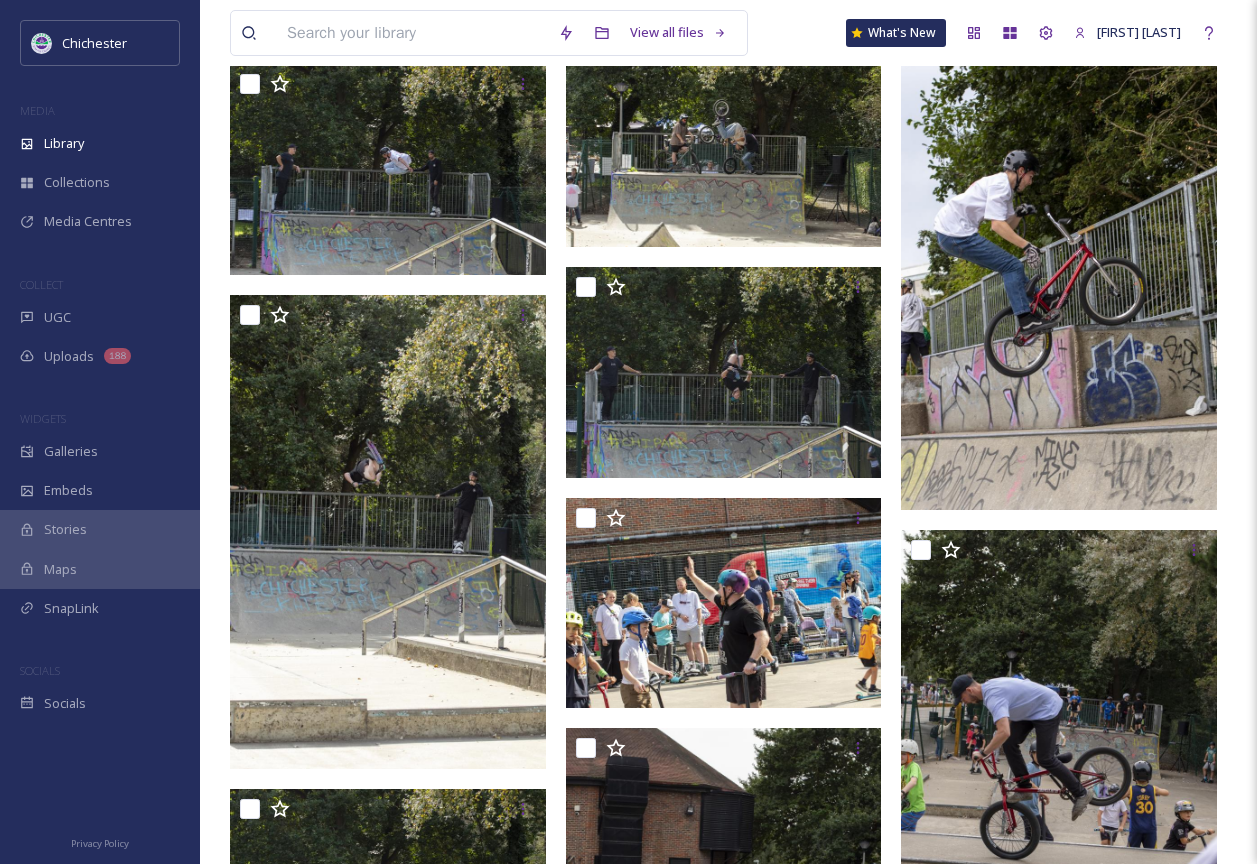 scroll, scrollTop: 1900, scrollLeft: 0, axis: vertical 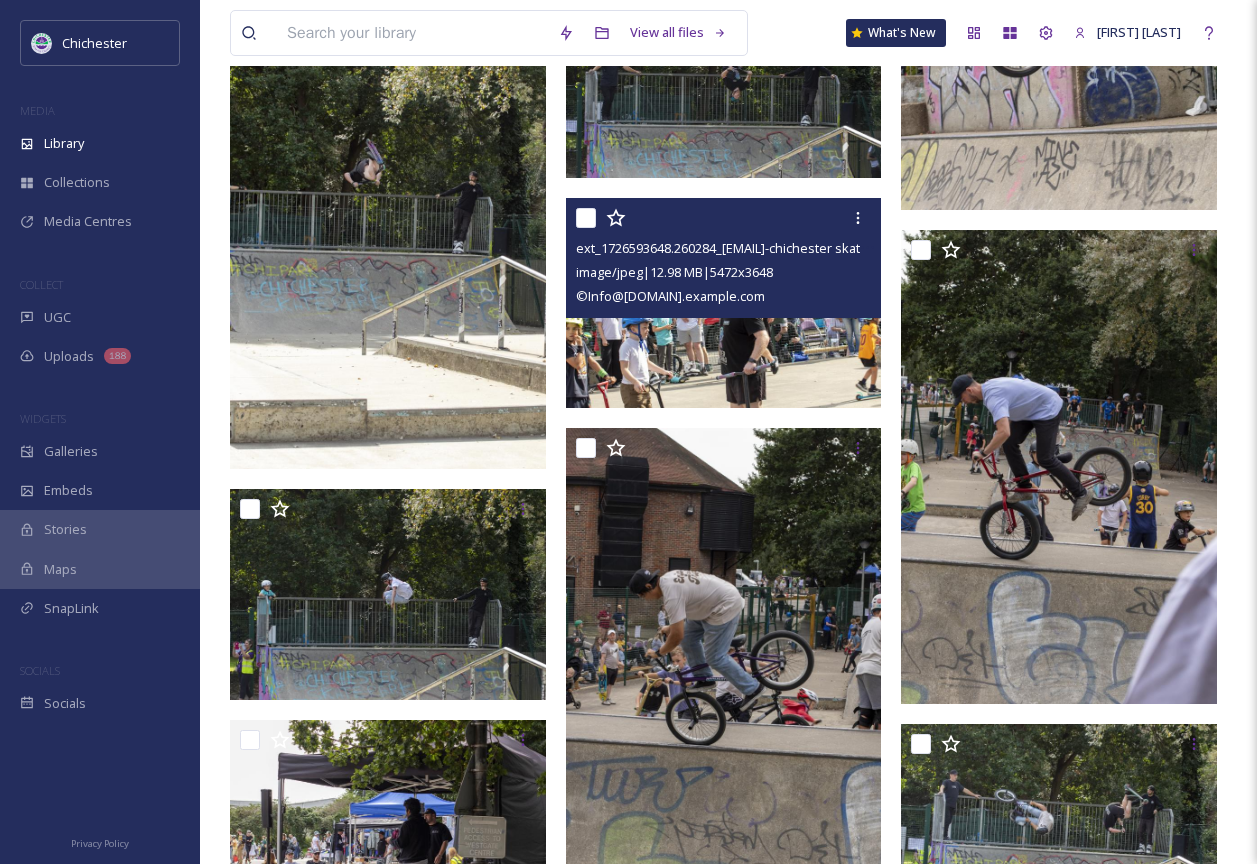 click at bounding box center (724, 303) 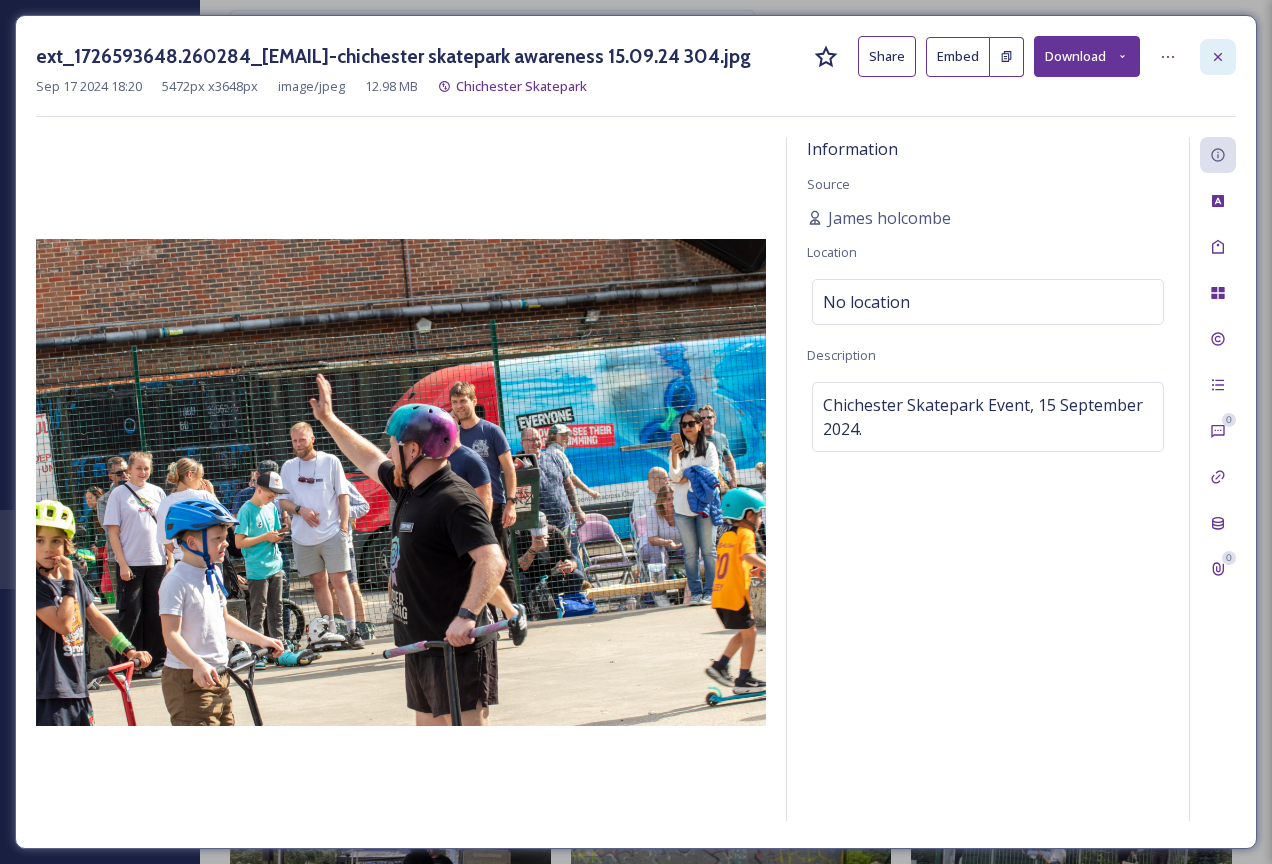 click 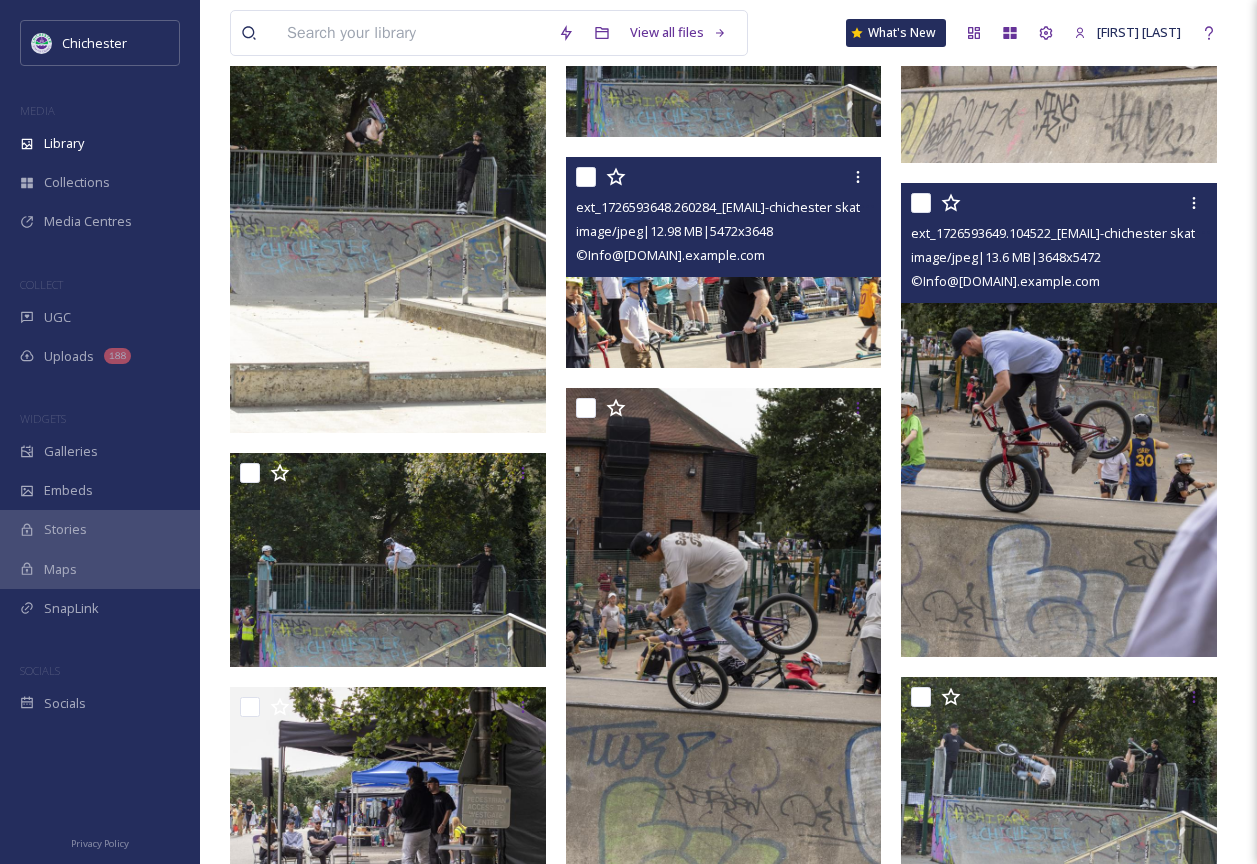 scroll, scrollTop: 2000, scrollLeft: 0, axis: vertical 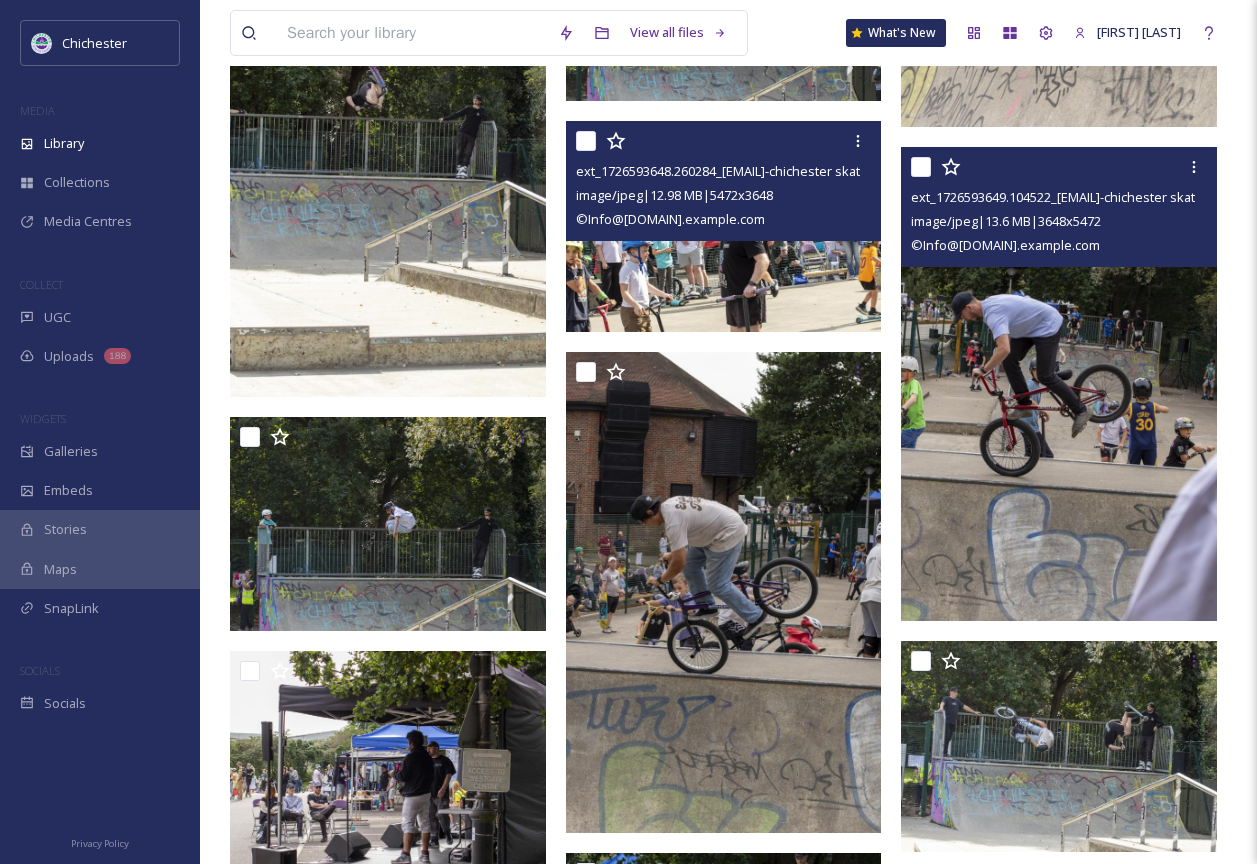 click at bounding box center (1059, 384) 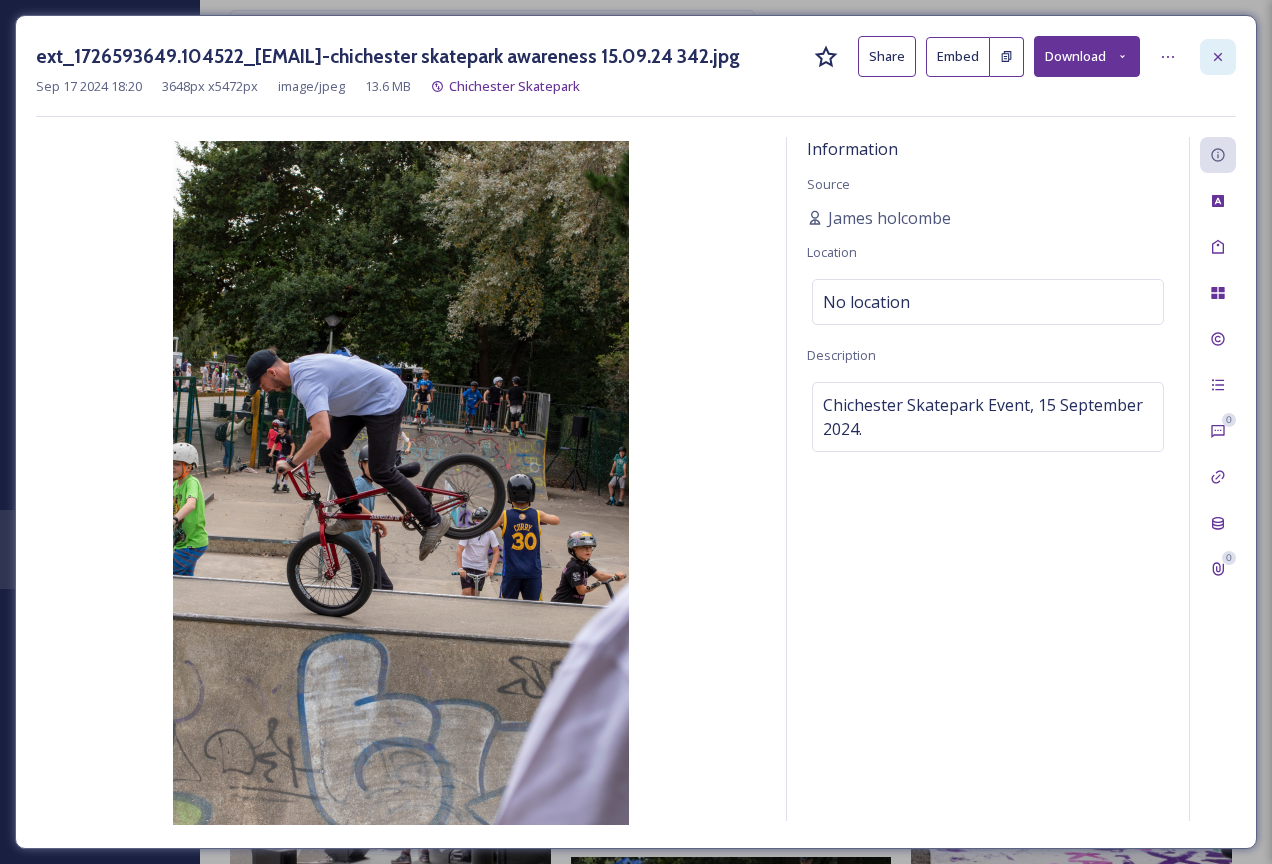 click 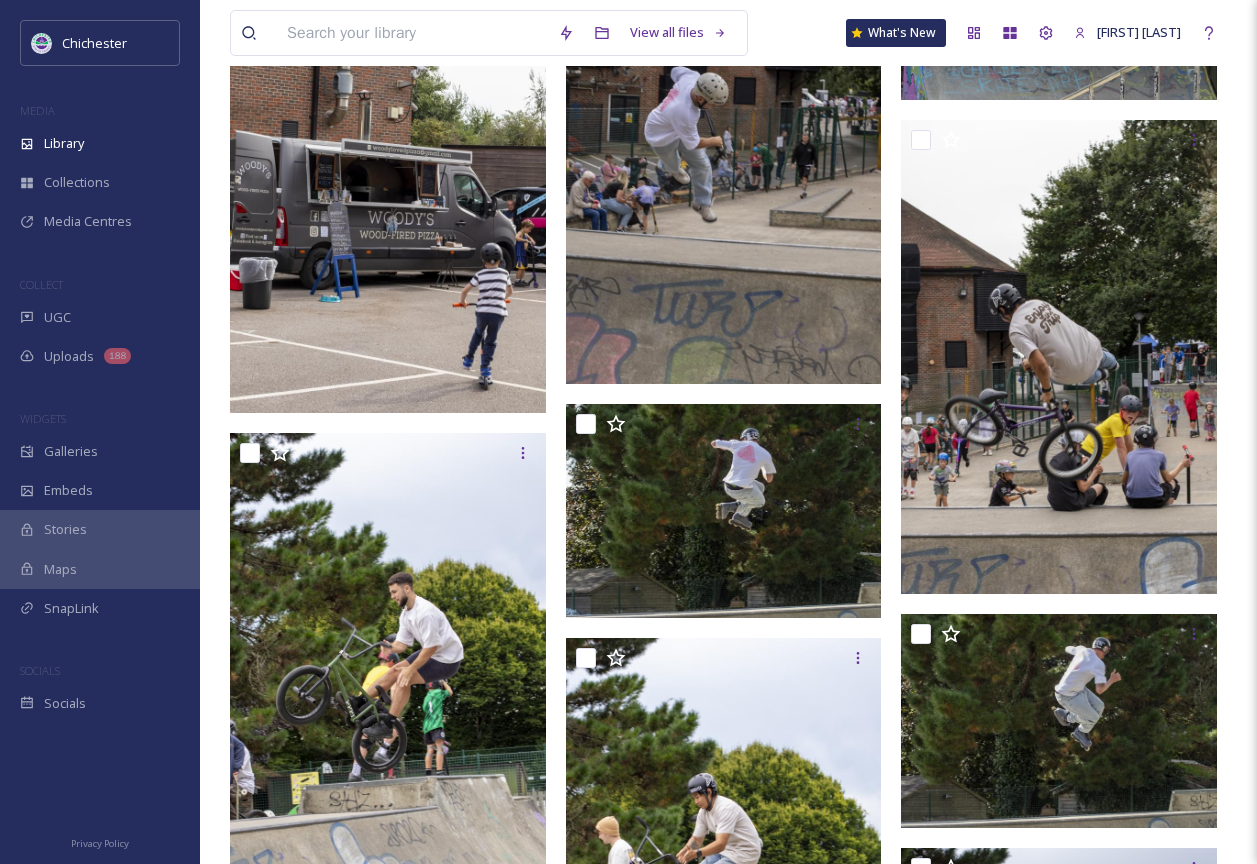 scroll, scrollTop: 6700, scrollLeft: 0, axis: vertical 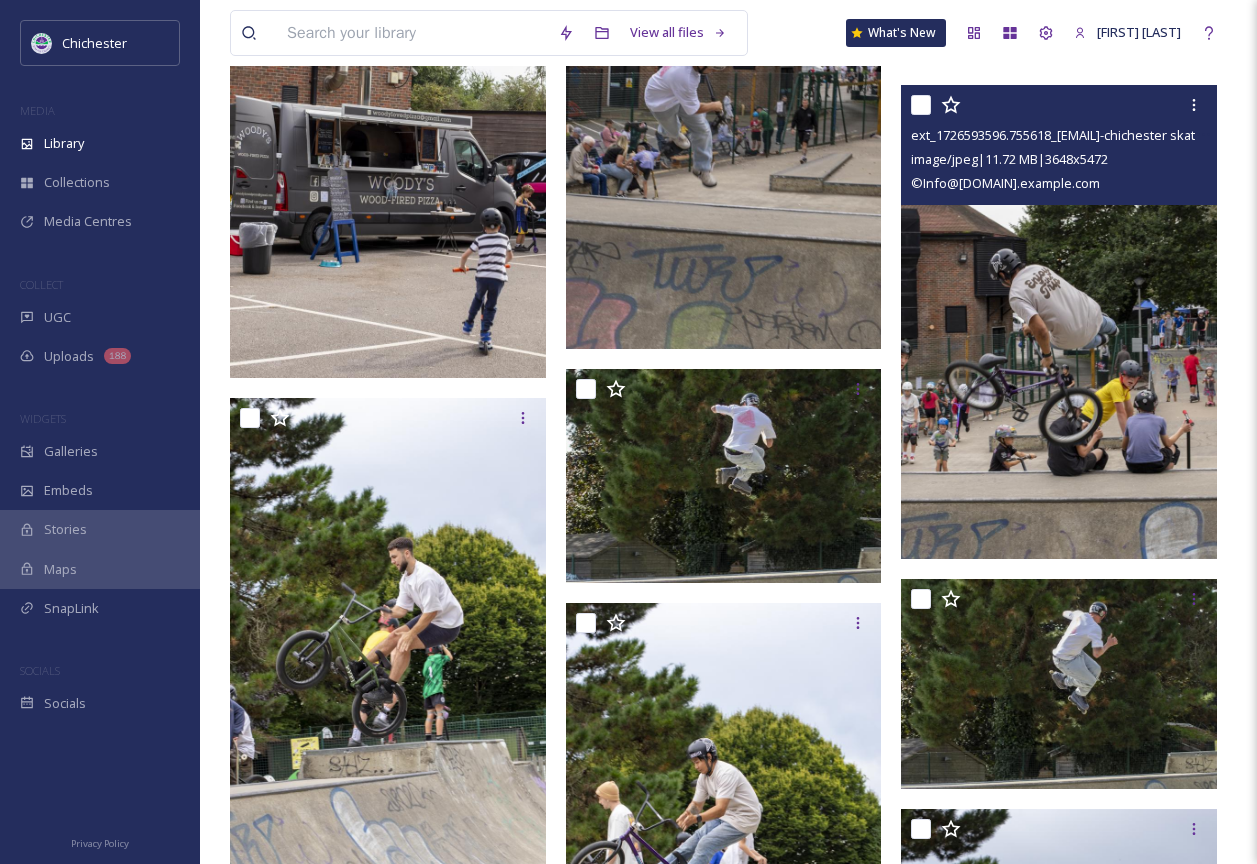 click at bounding box center (1059, 322) 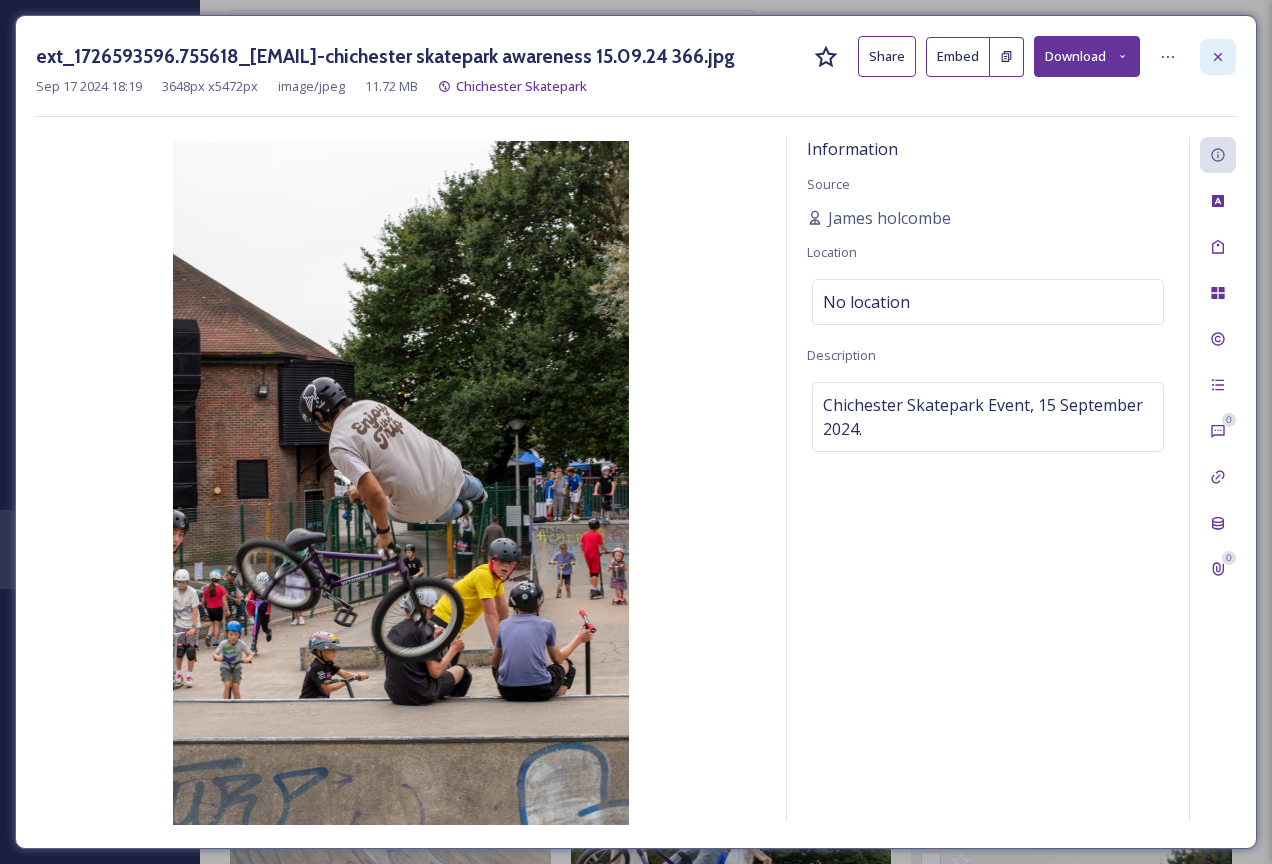 click at bounding box center [1218, 57] 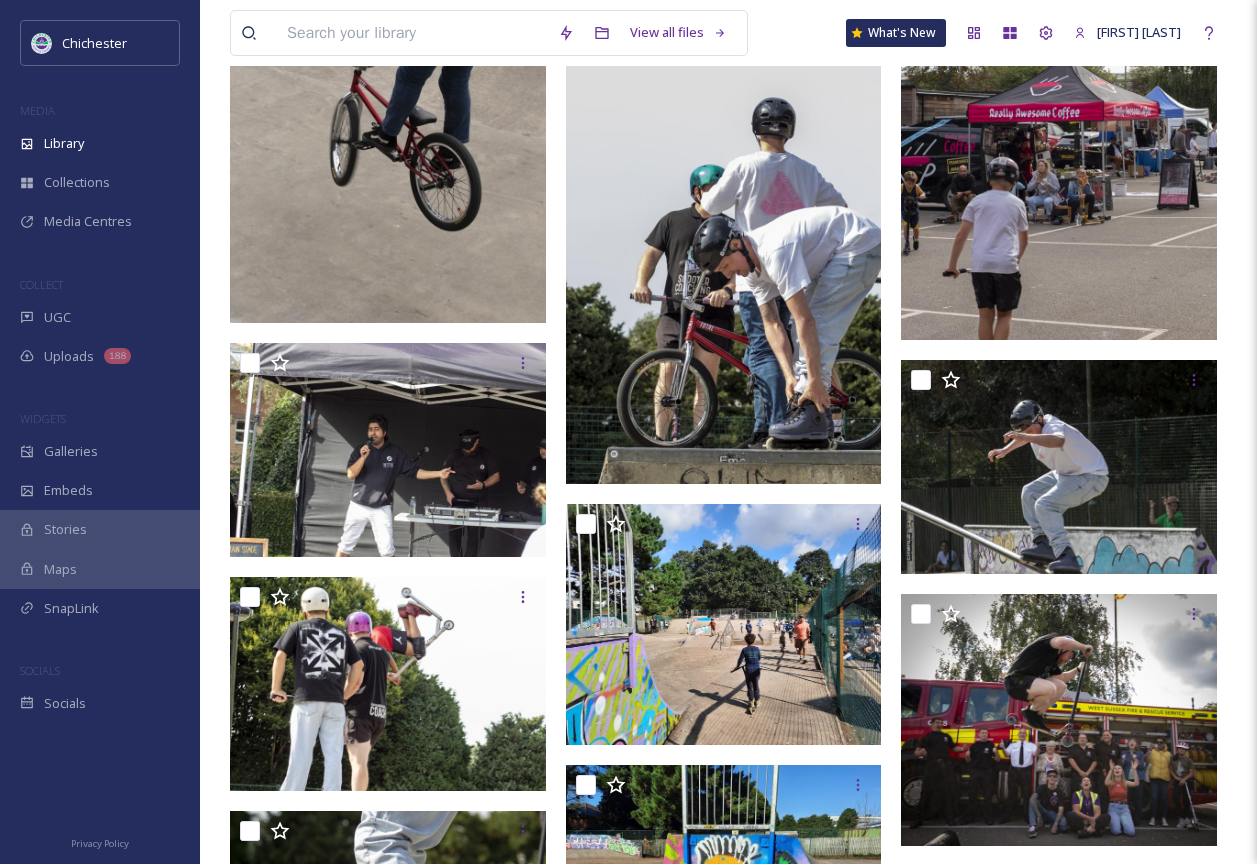 scroll, scrollTop: 10000, scrollLeft: 0, axis: vertical 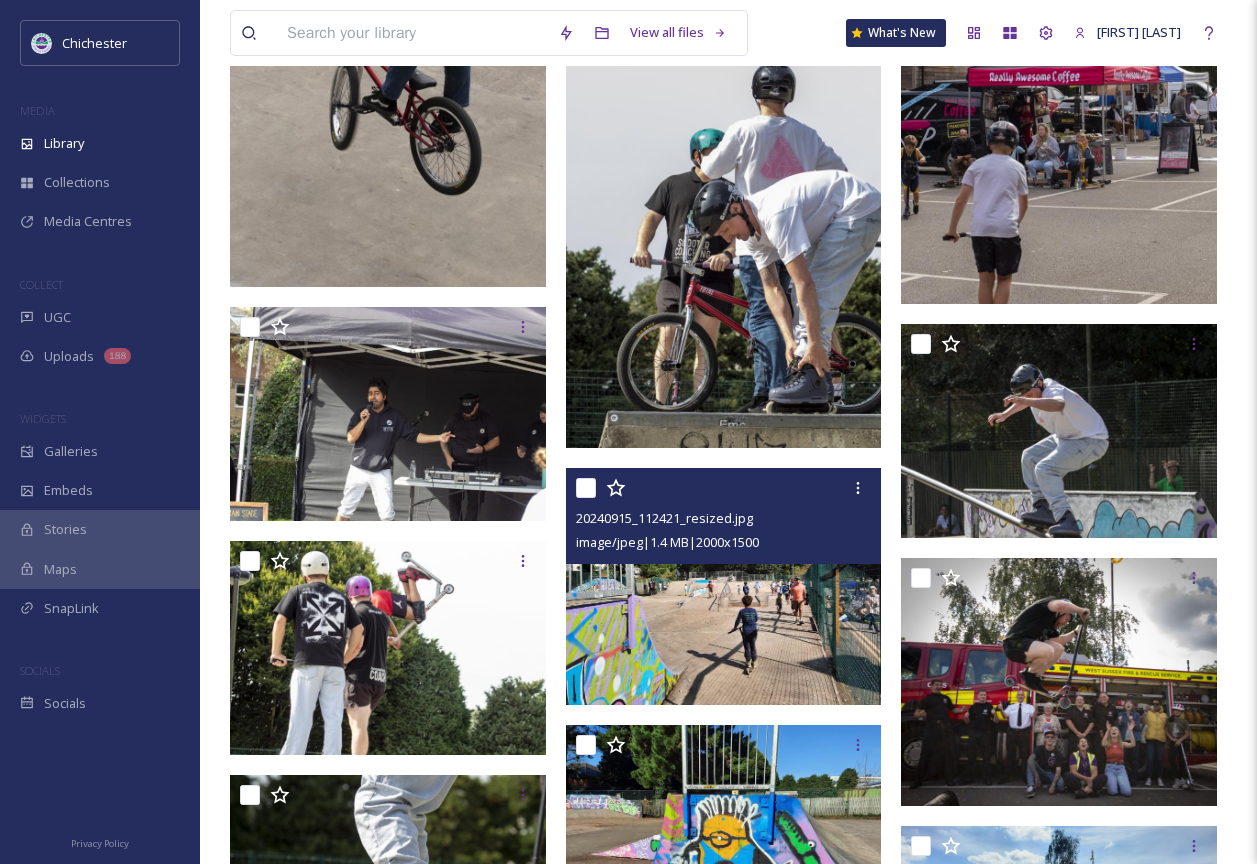 click at bounding box center [724, 586] 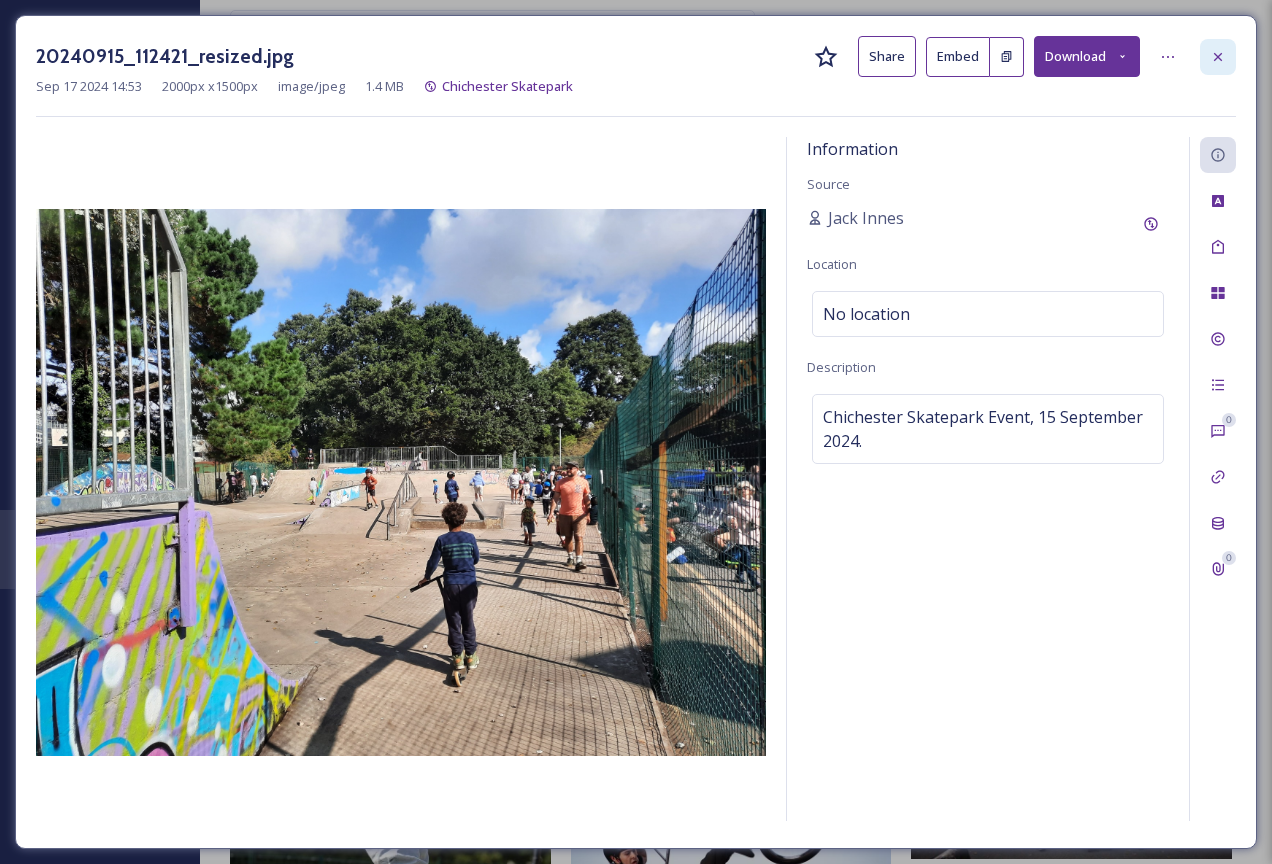 click 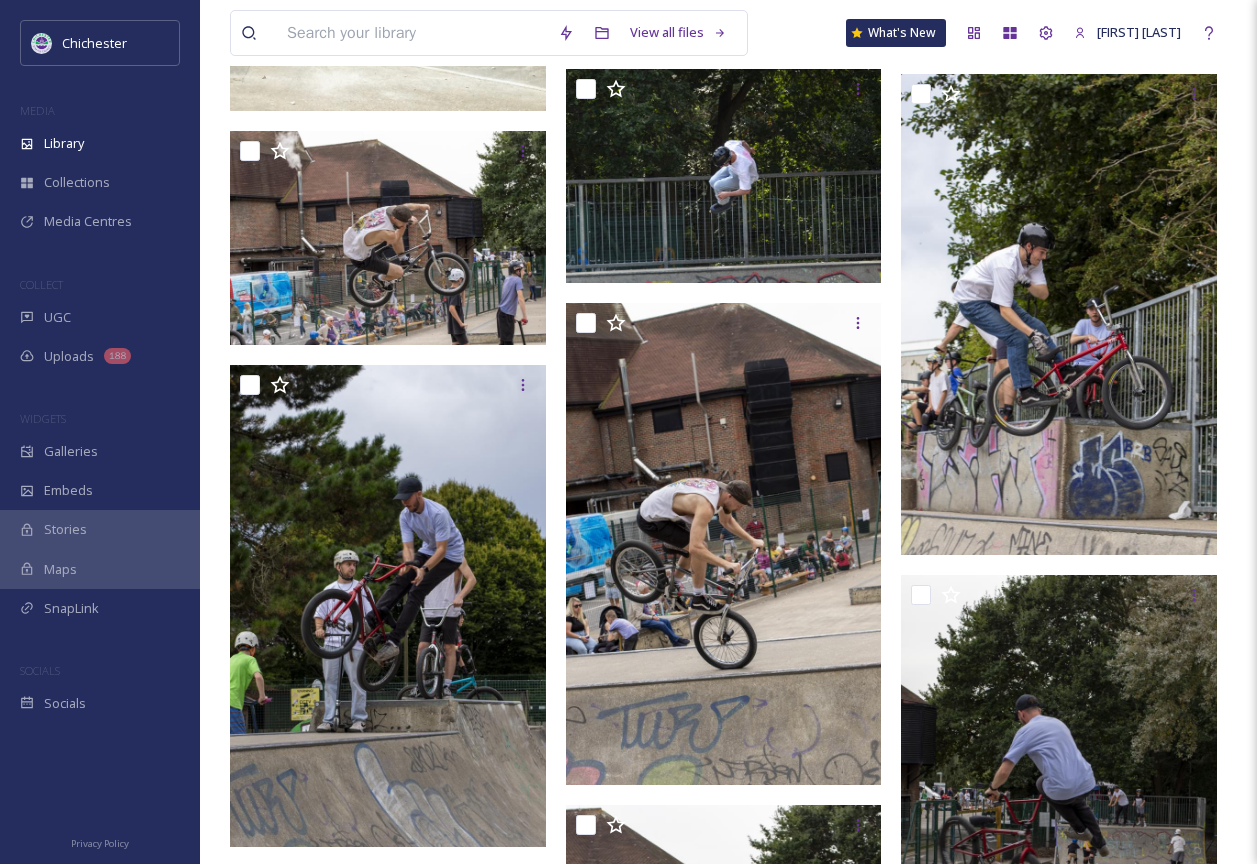 scroll, scrollTop: 4660, scrollLeft: 0, axis: vertical 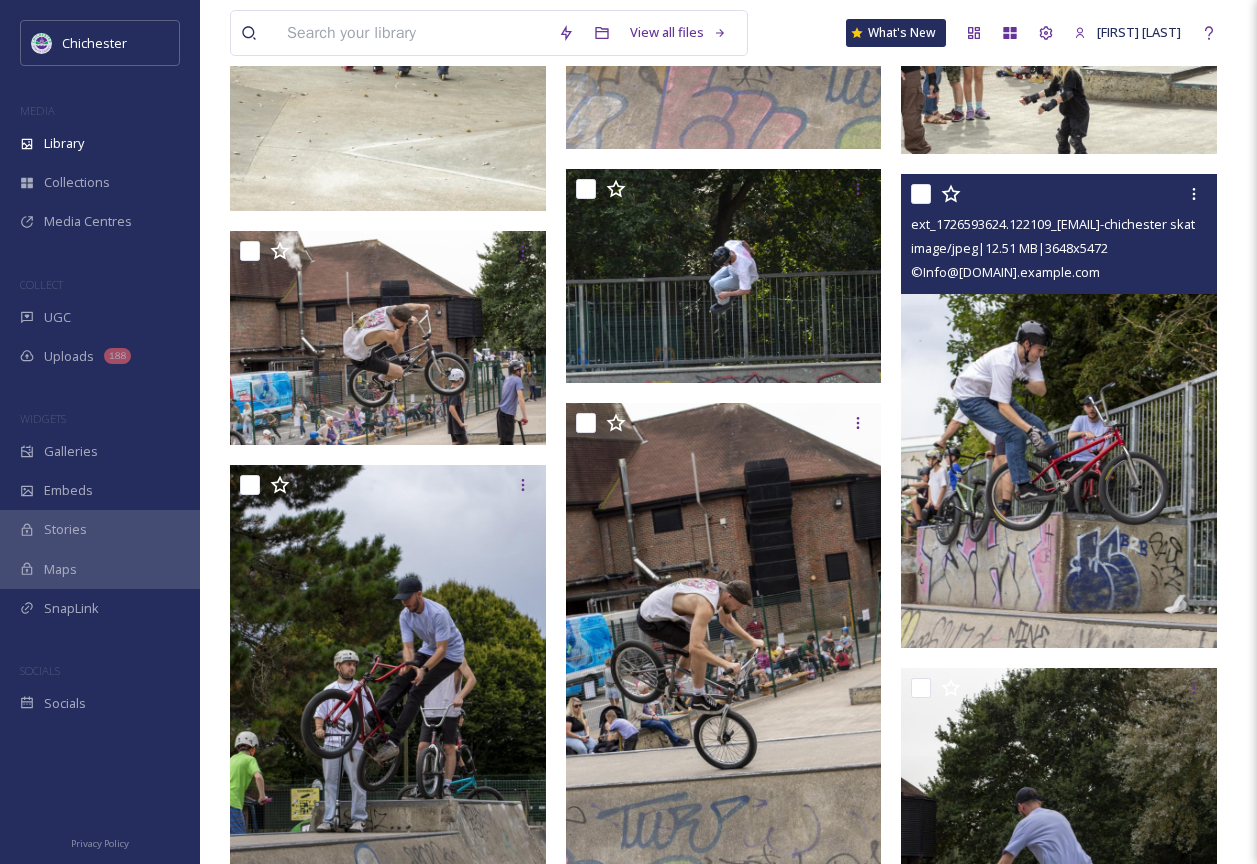 click at bounding box center [1059, 411] 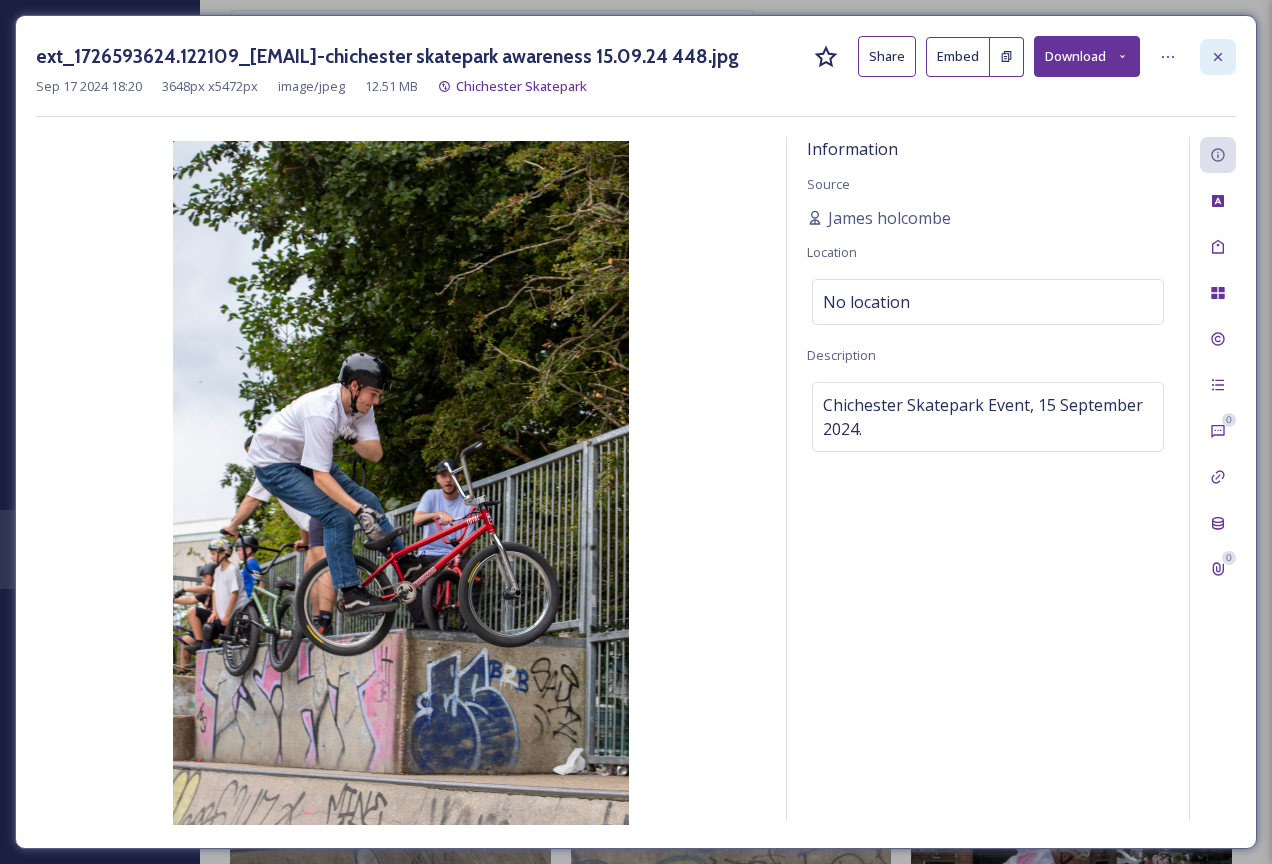 click 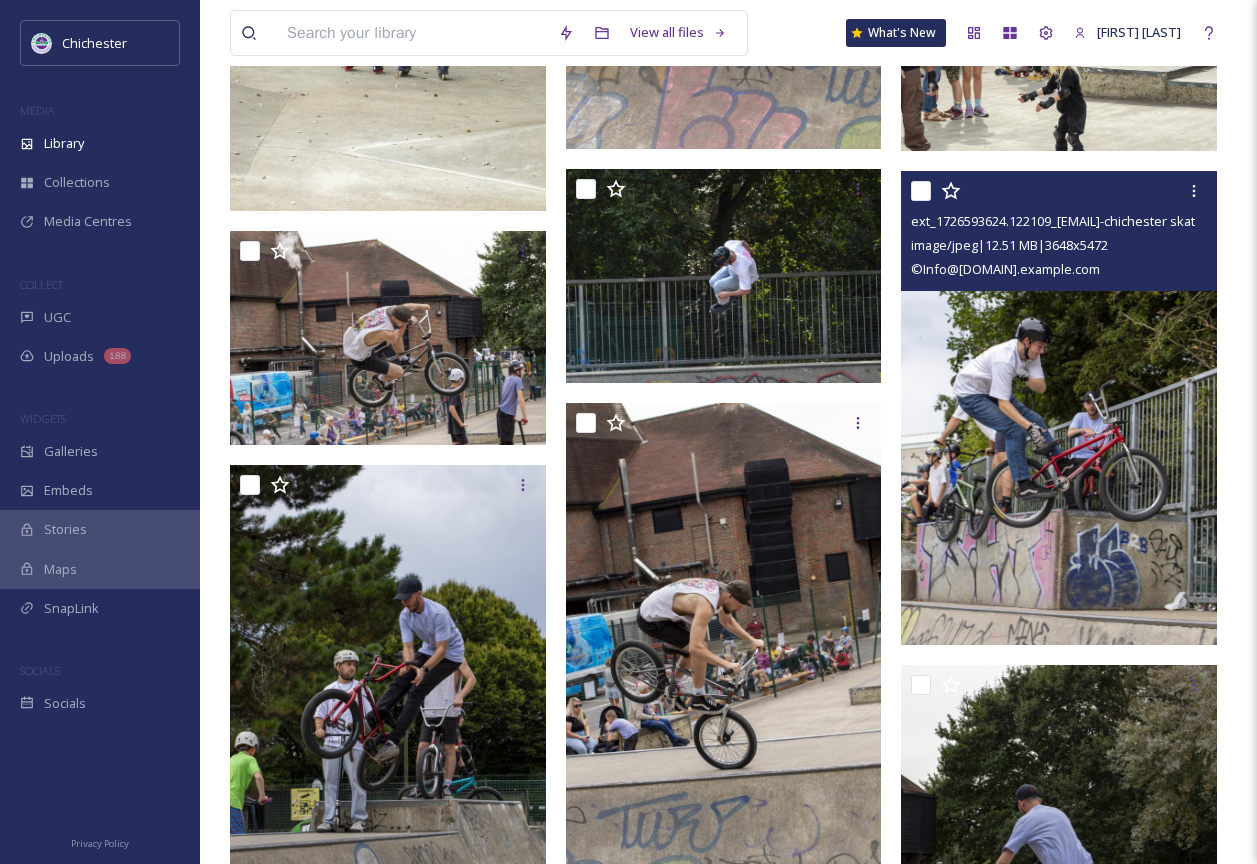 scroll, scrollTop: 4360, scrollLeft: 0, axis: vertical 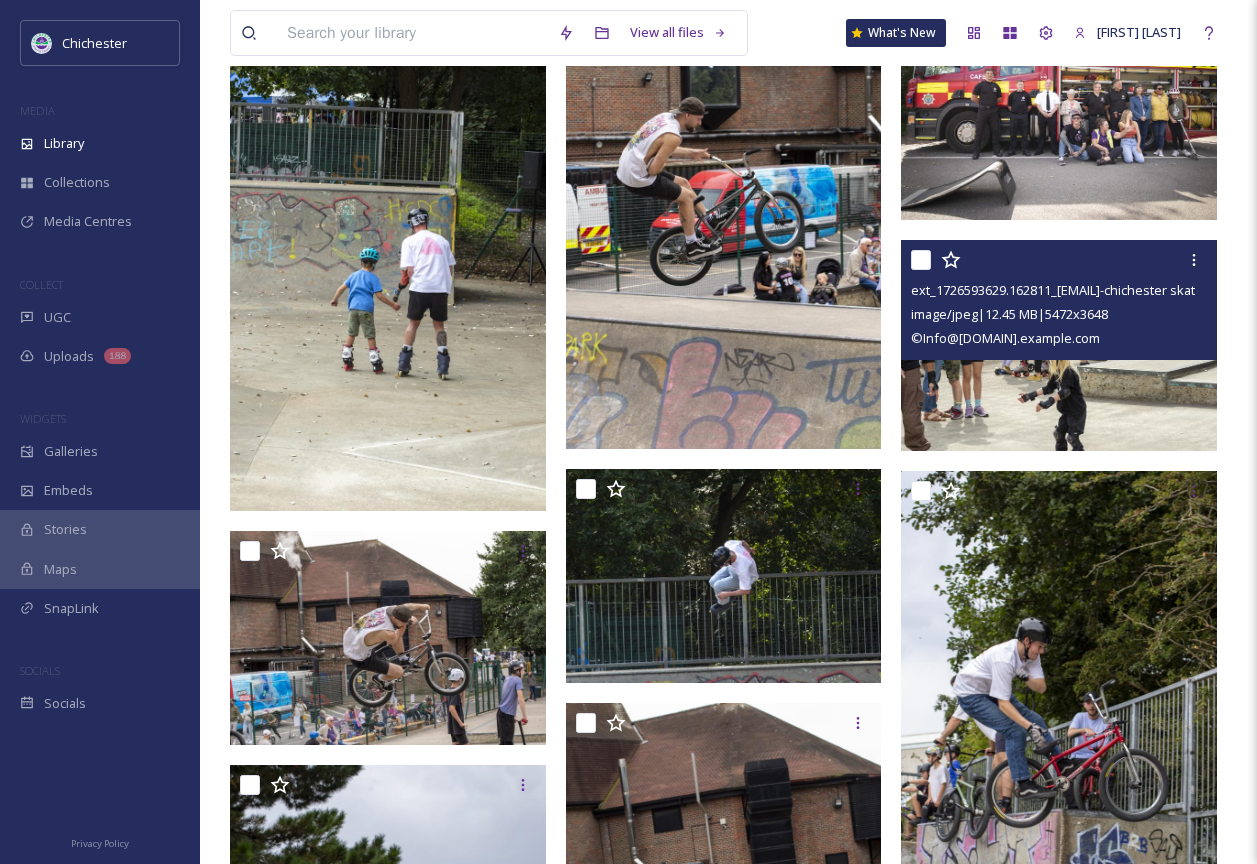 click at bounding box center (1059, 345) 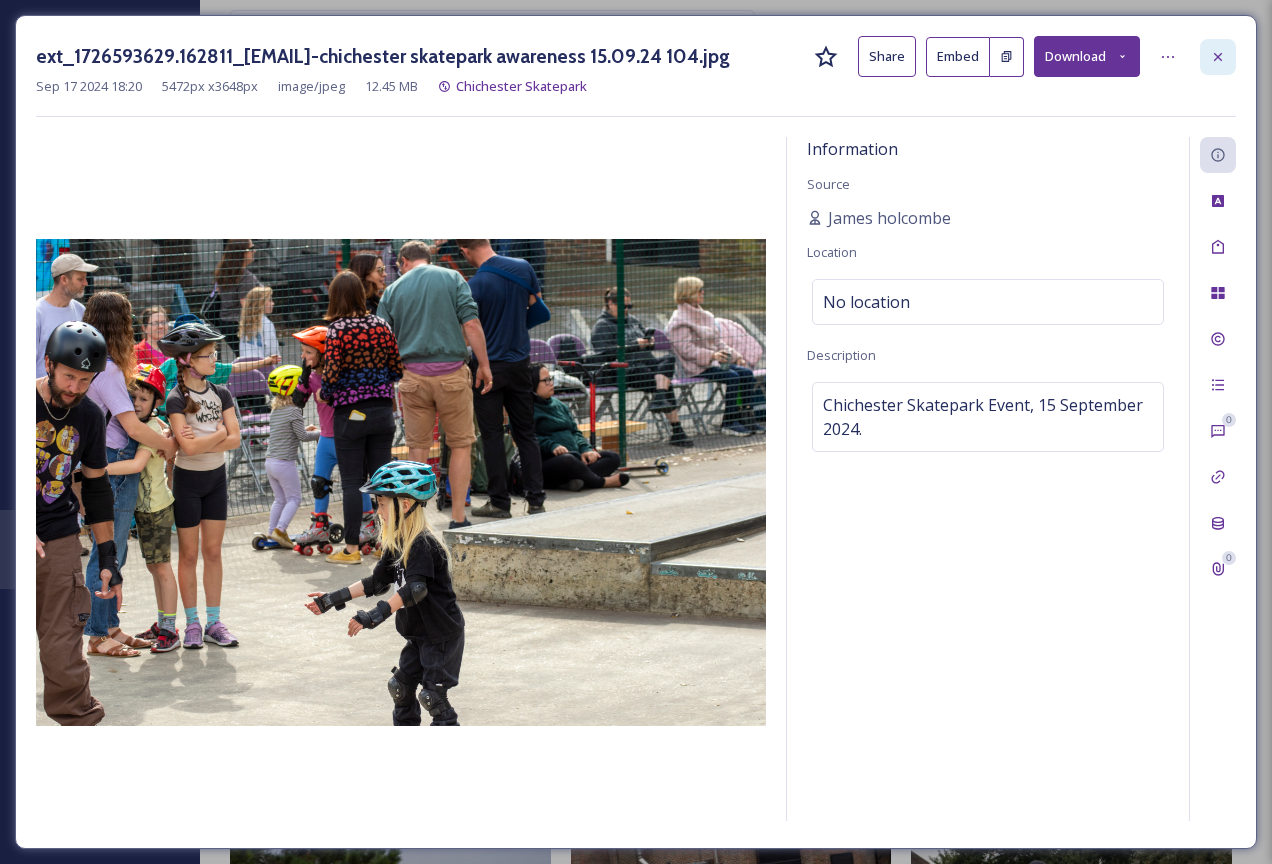 click 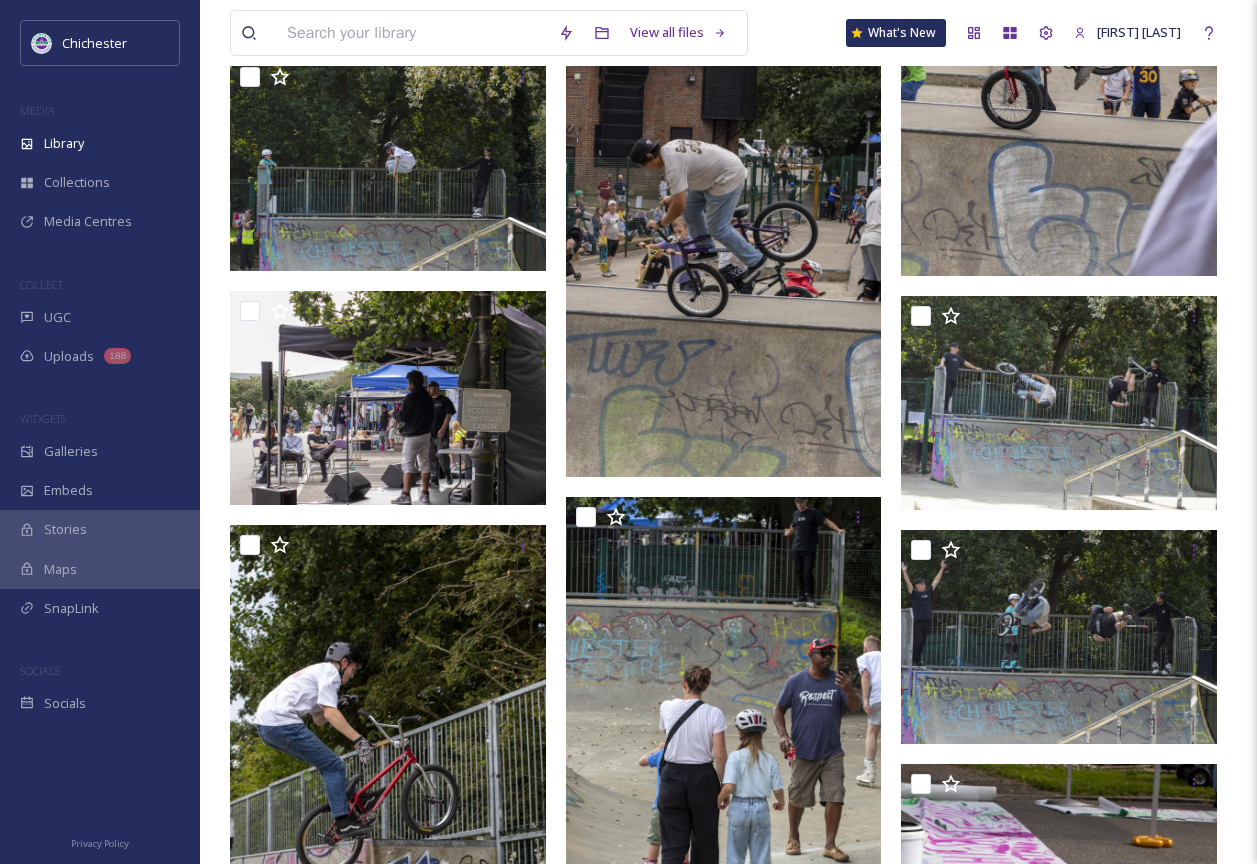 scroll, scrollTop: 2060, scrollLeft: 0, axis: vertical 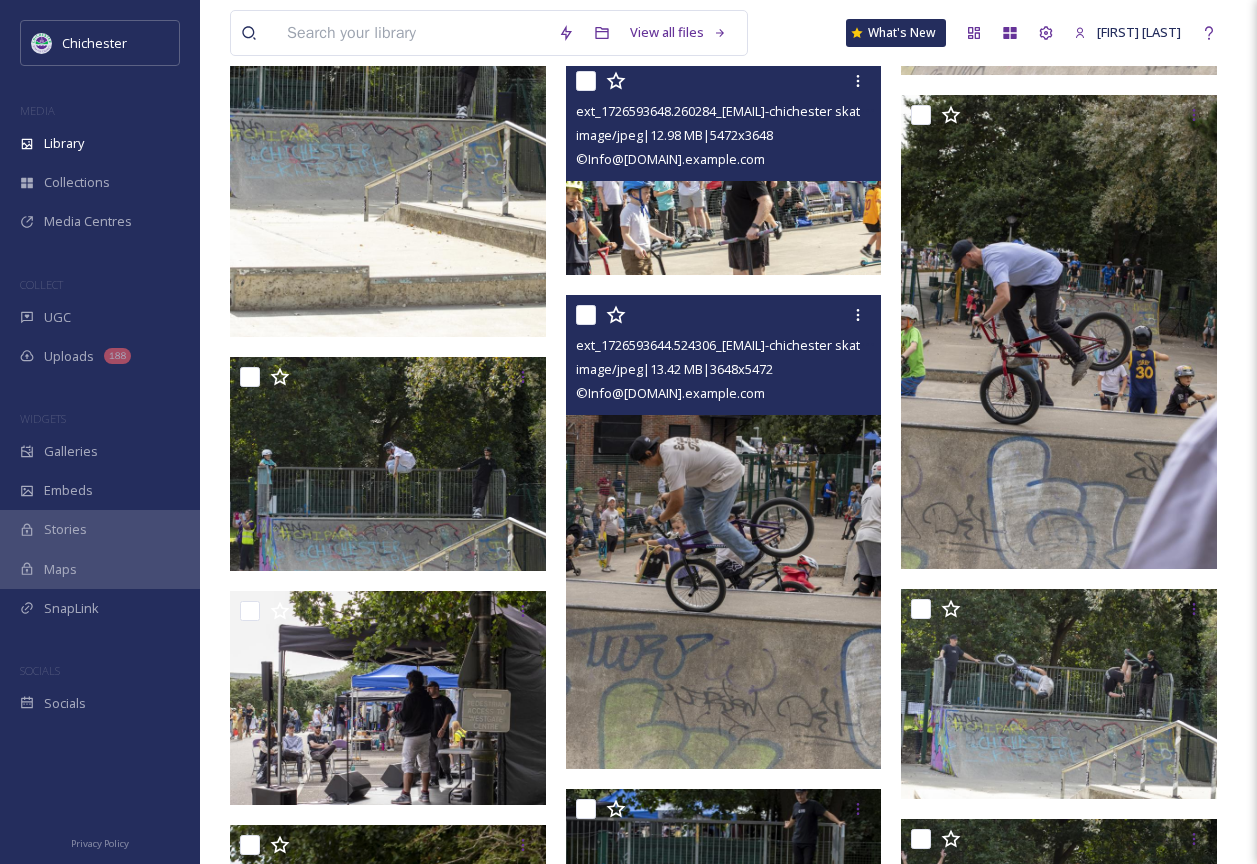 click at bounding box center (724, 532) 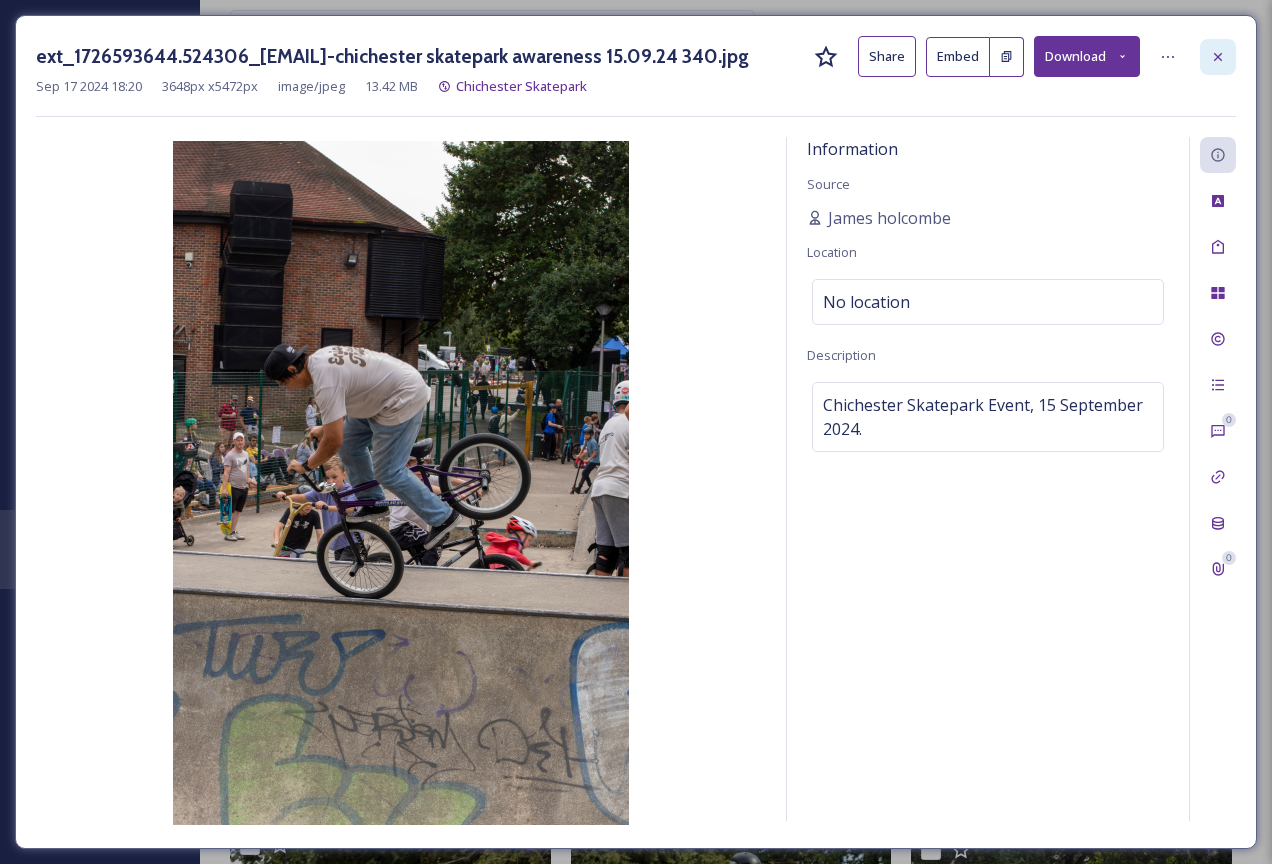 click 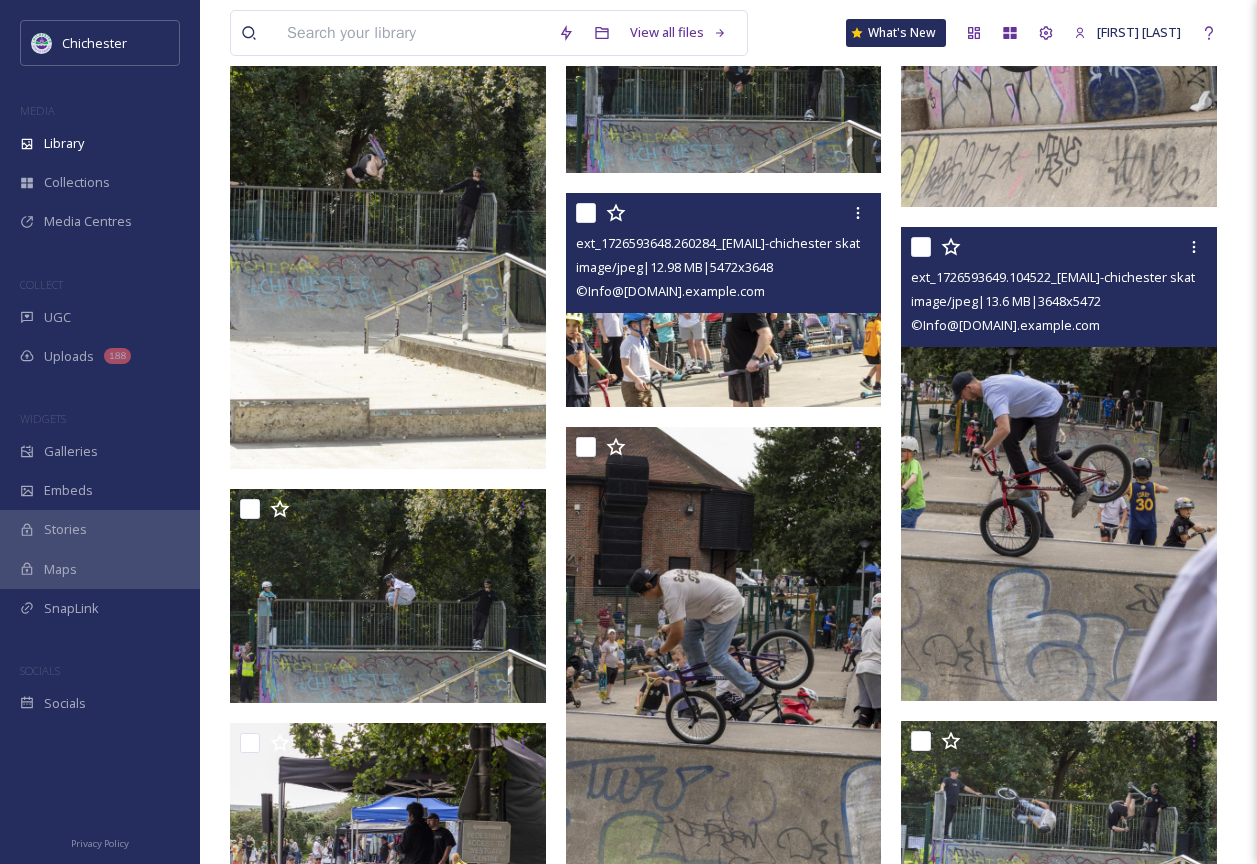 scroll, scrollTop: 1760, scrollLeft: 0, axis: vertical 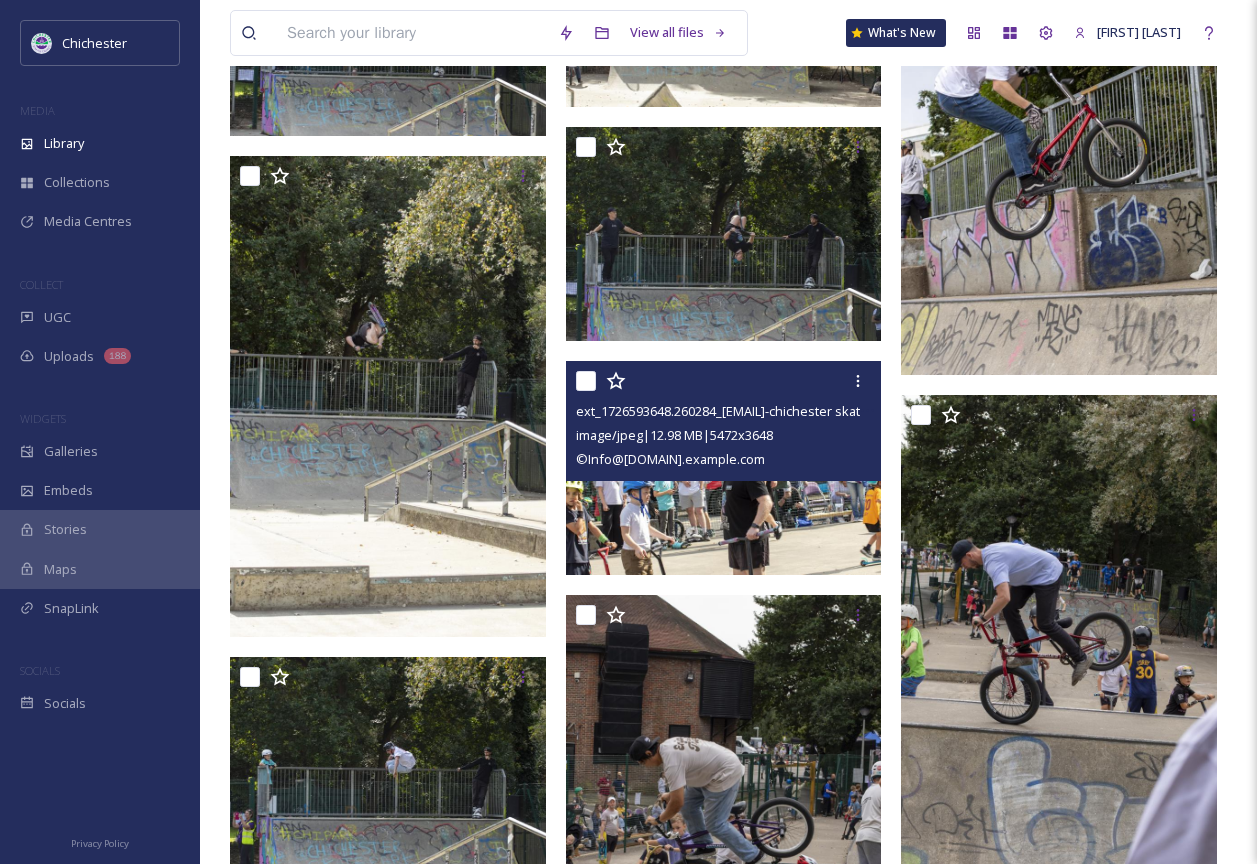 click on "IMG_0699.mov video/quicktime  |  4.39 MB  |  1920  x  1080" at bounding box center [1064, 5181] 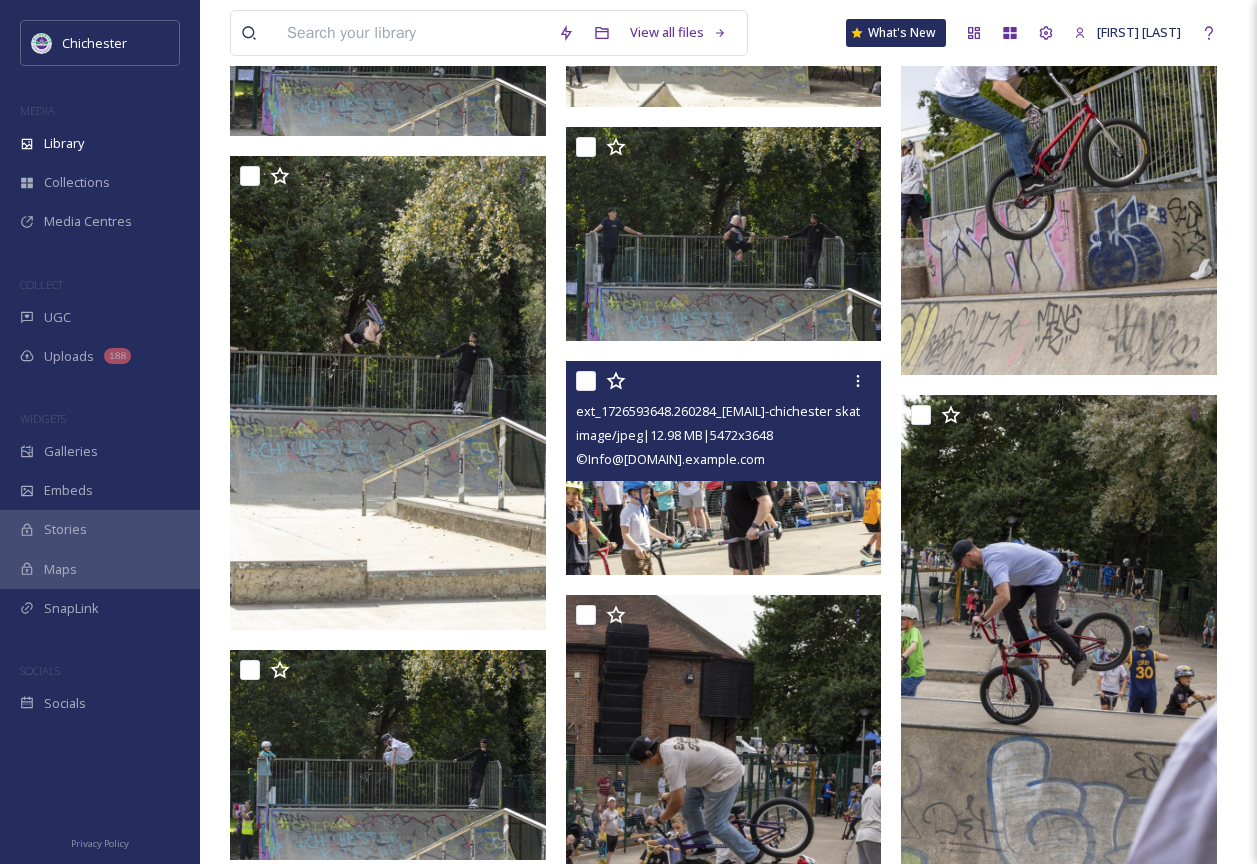 click at bounding box center (726, 468) 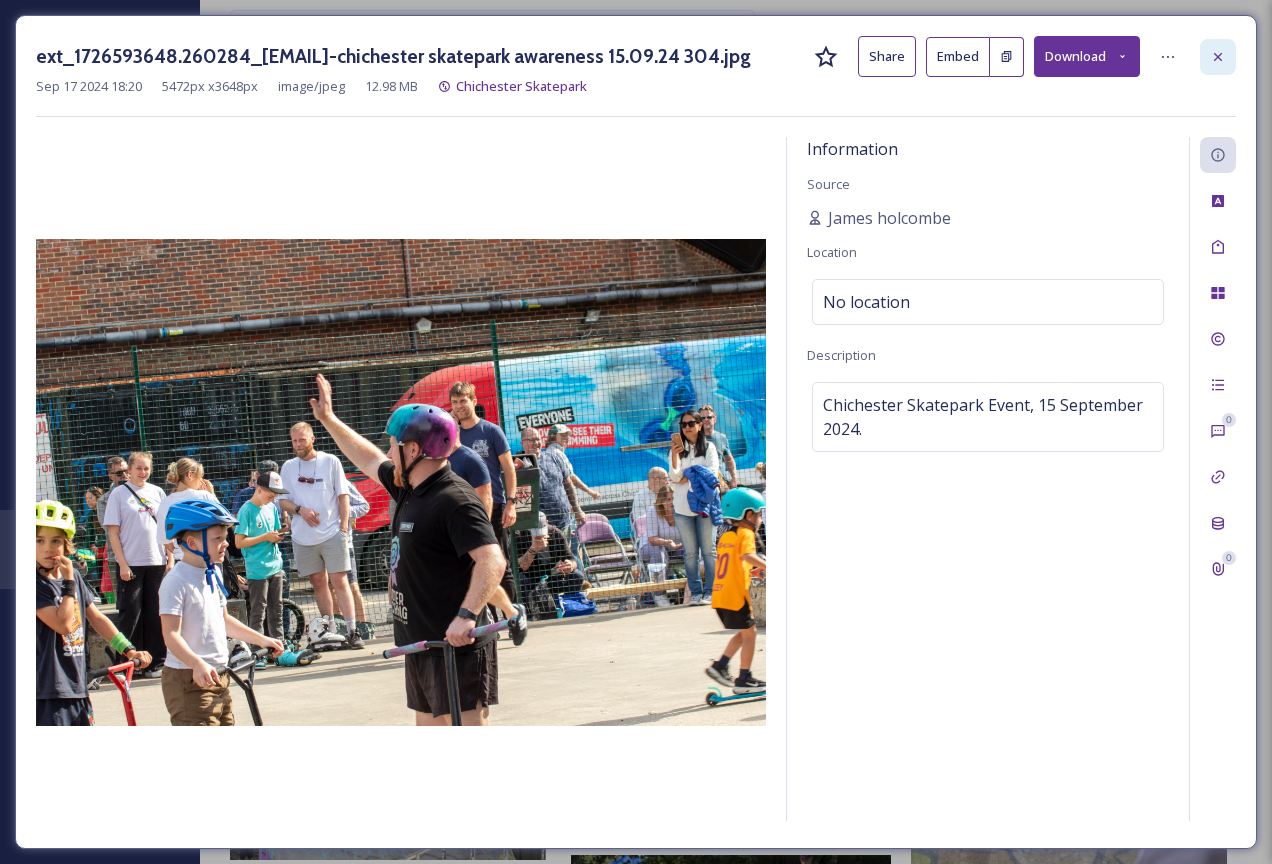 click 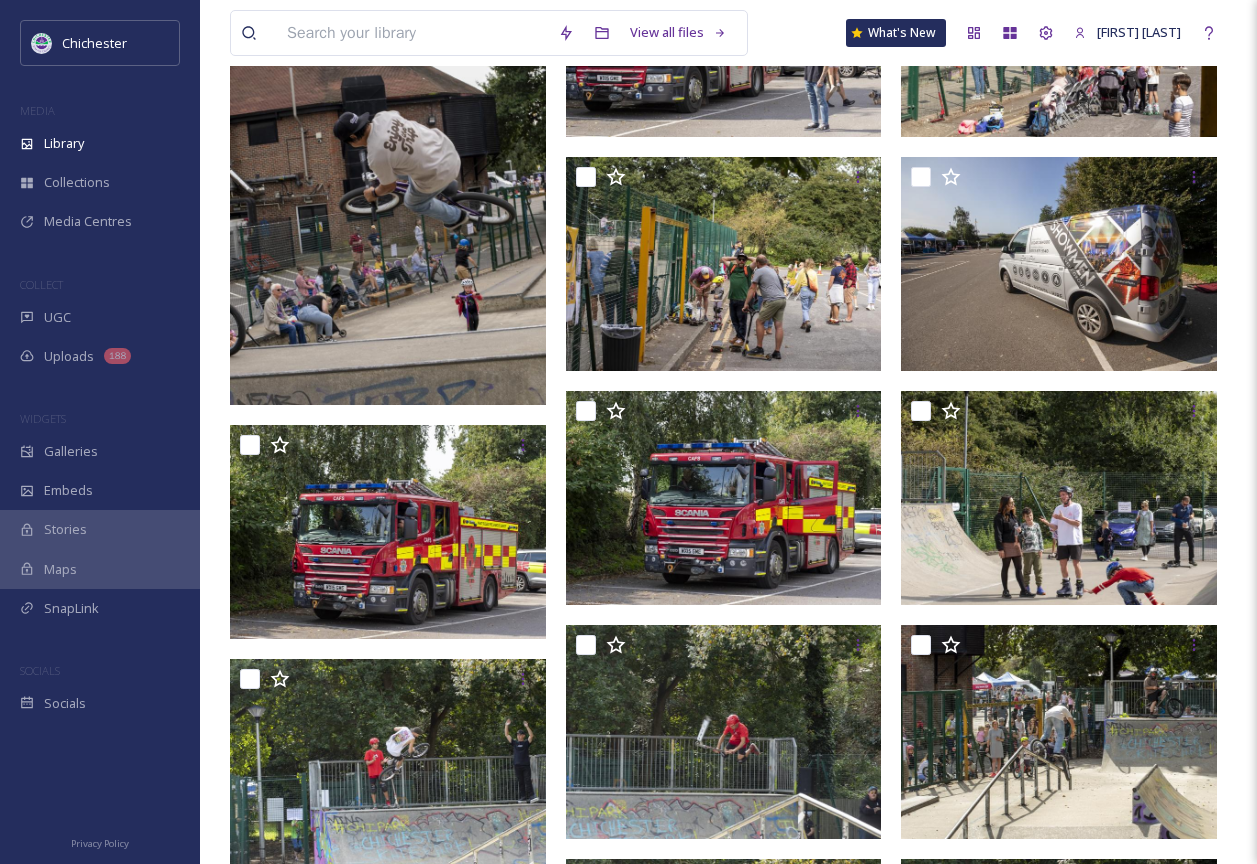 scroll, scrollTop: 260, scrollLeft: 0, axis: vertical 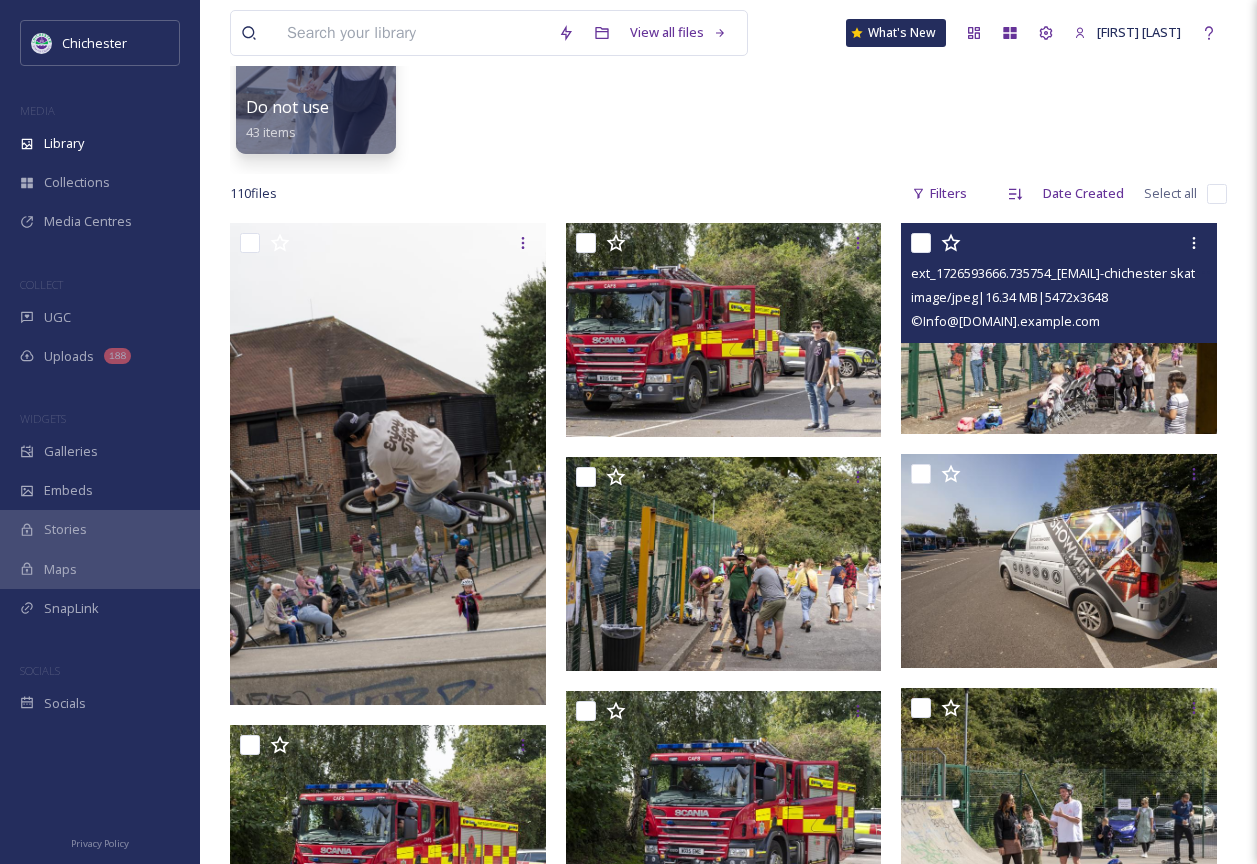 click at bounding box center (1059, 328) 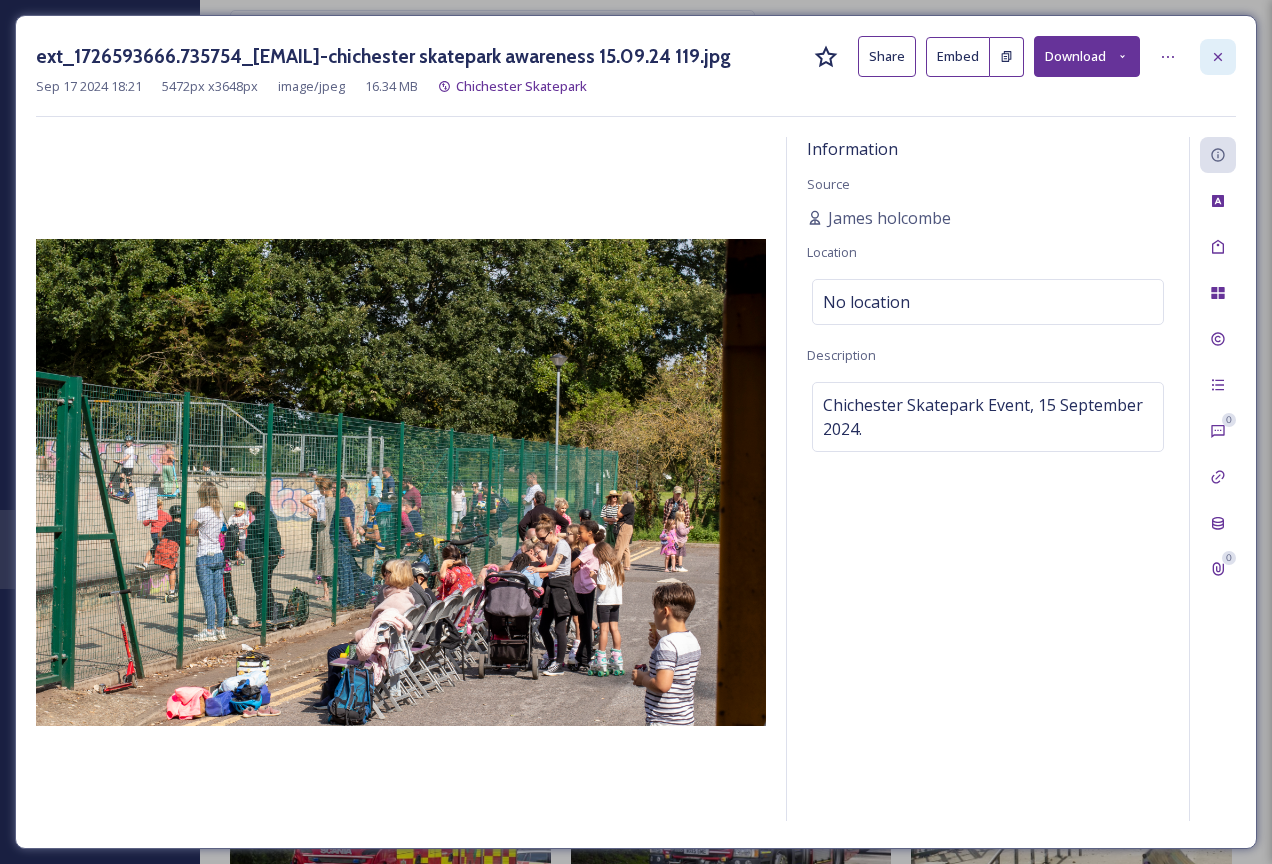 click 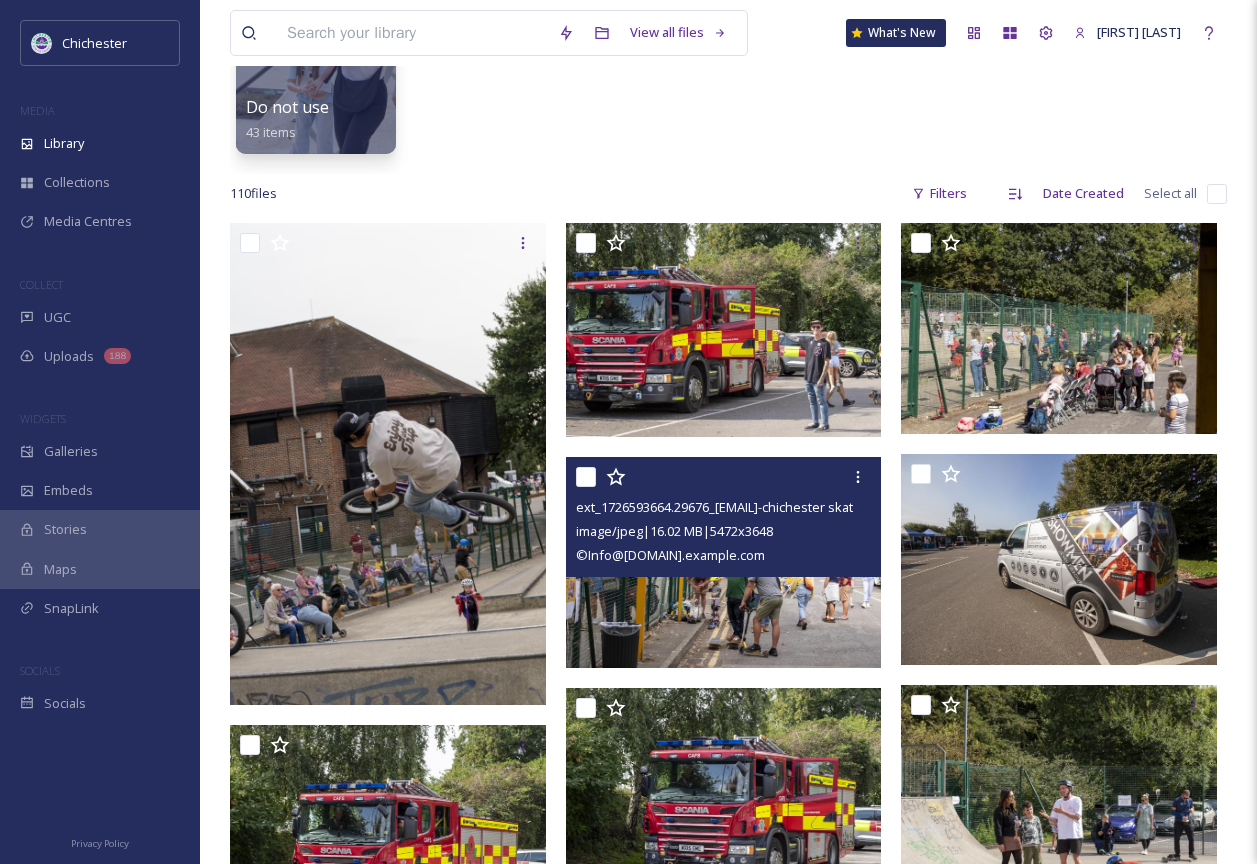 click at bounding box center [724, 562] 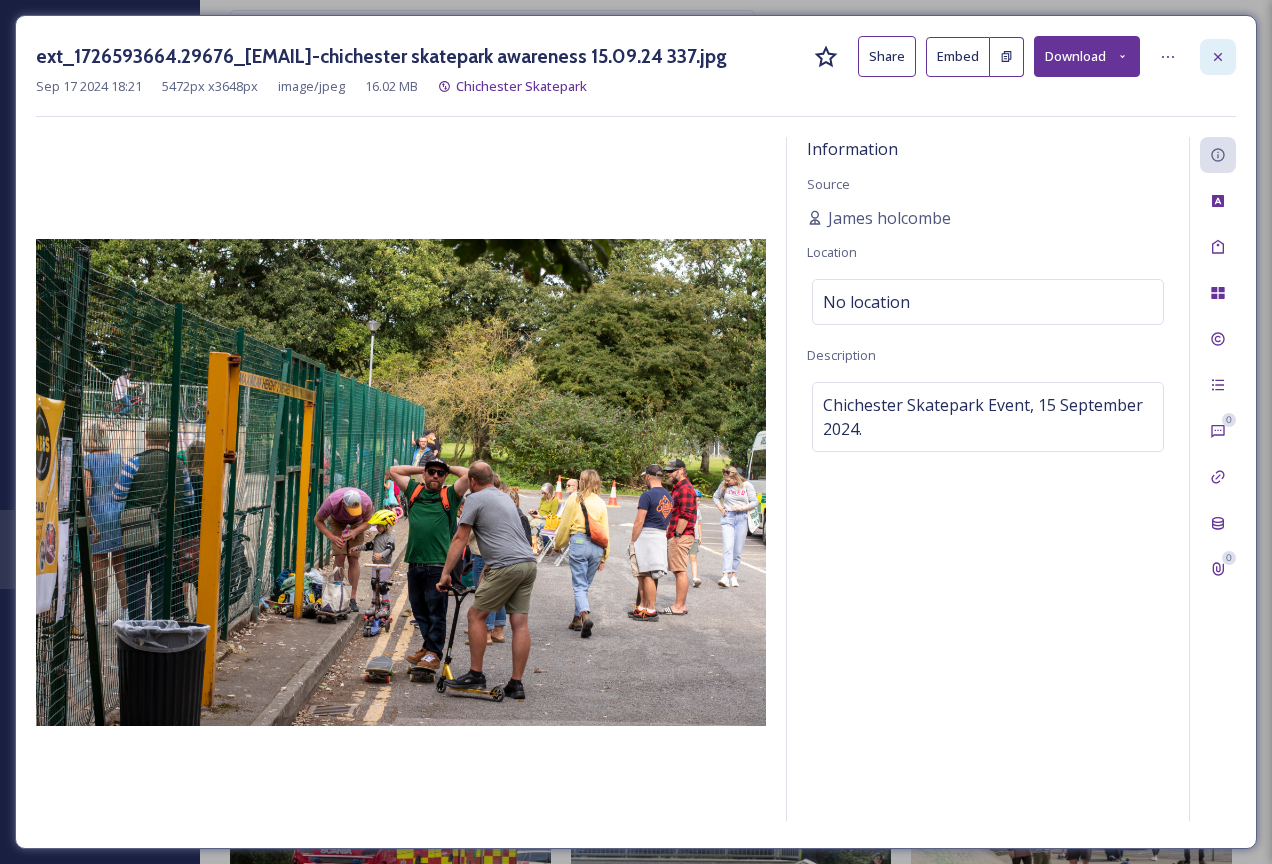 click 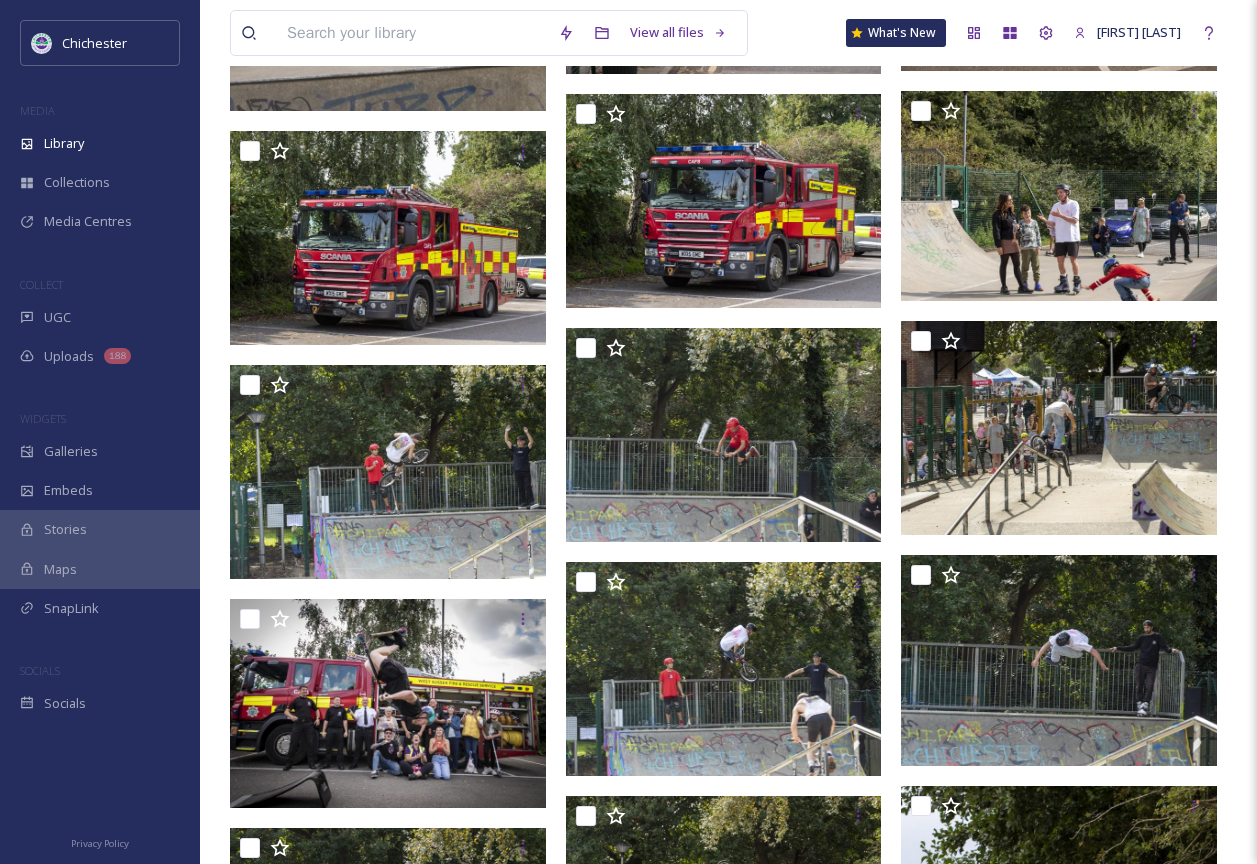 scroll, scrollTop: 760, scrollLeft: 0, axis: vertical 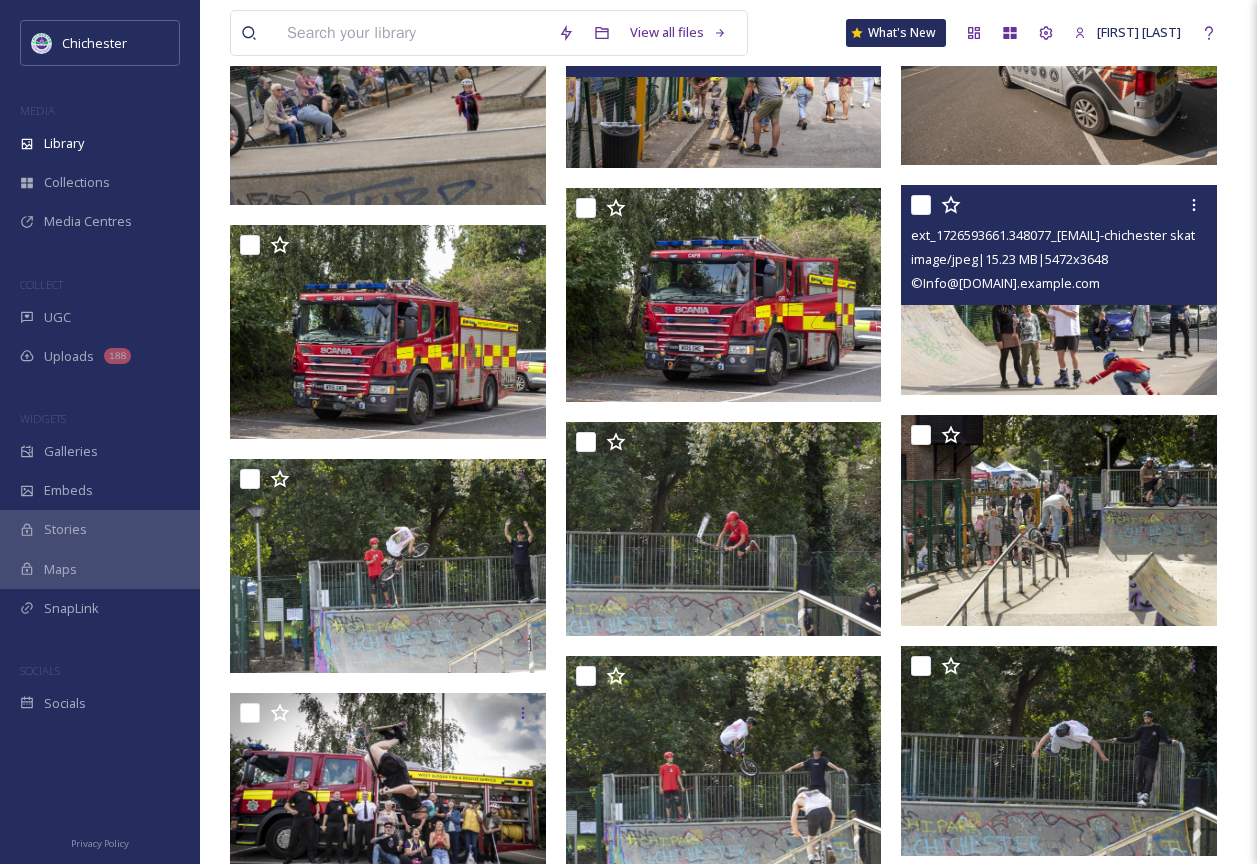 click at bounding box center (1059, 289) 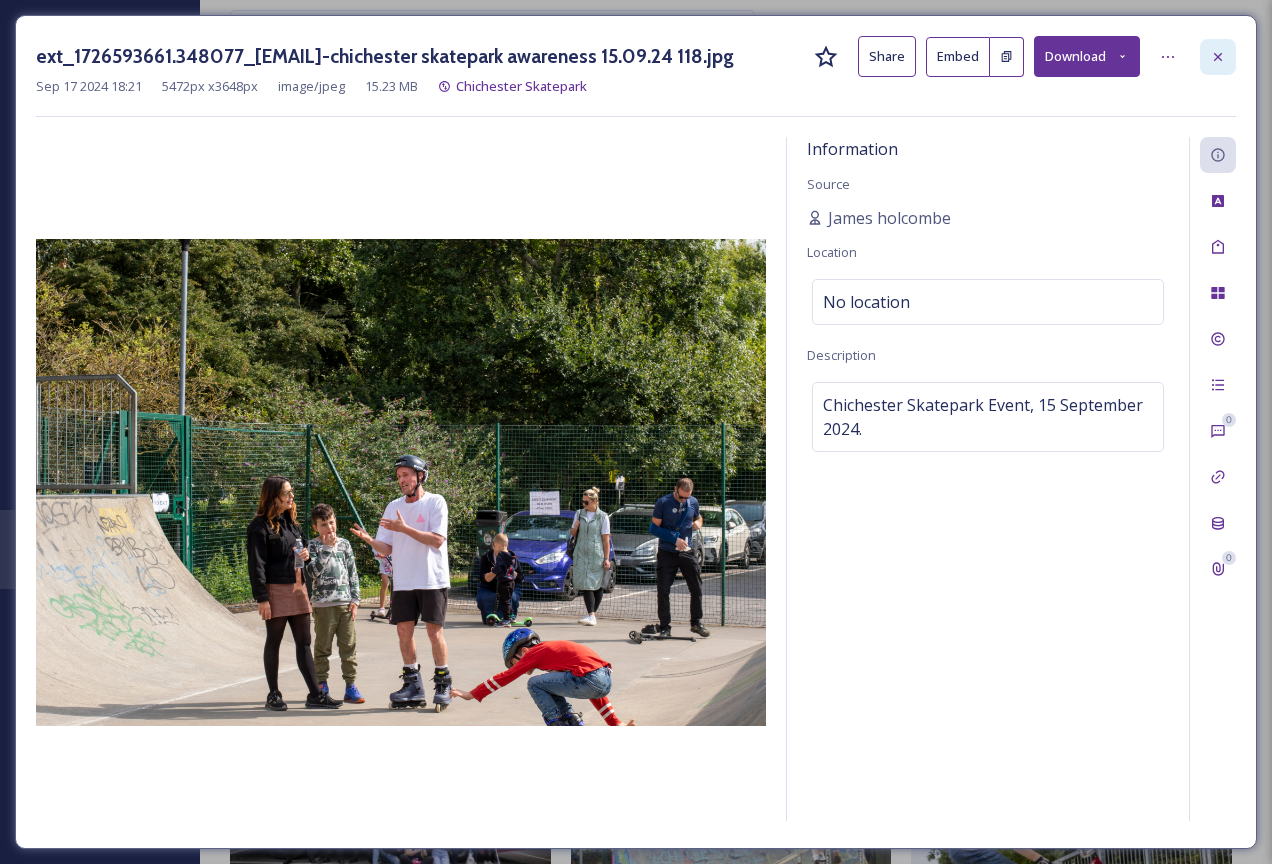 click at bounding box center [1218, 57] 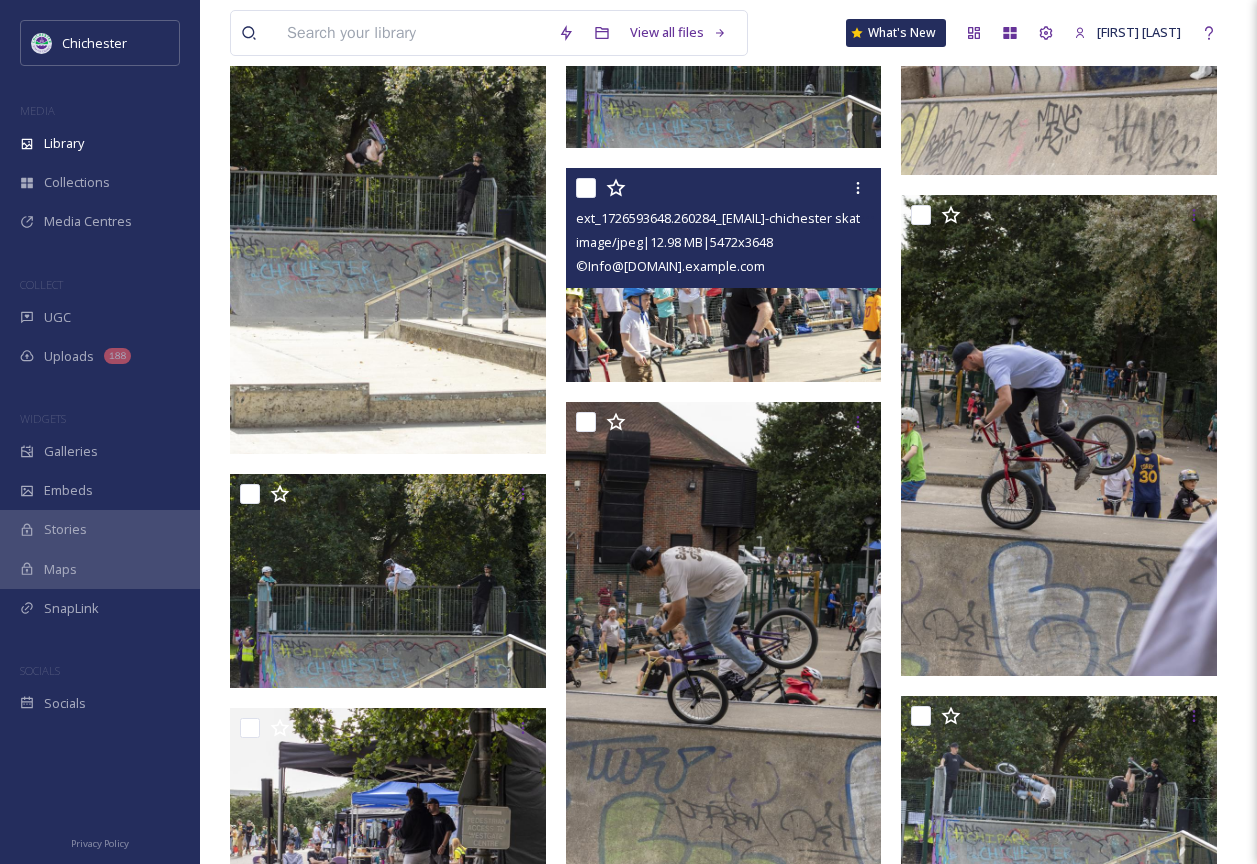 scroll, scrollTop: 1660, scrollLeft: 0, axis: vertical 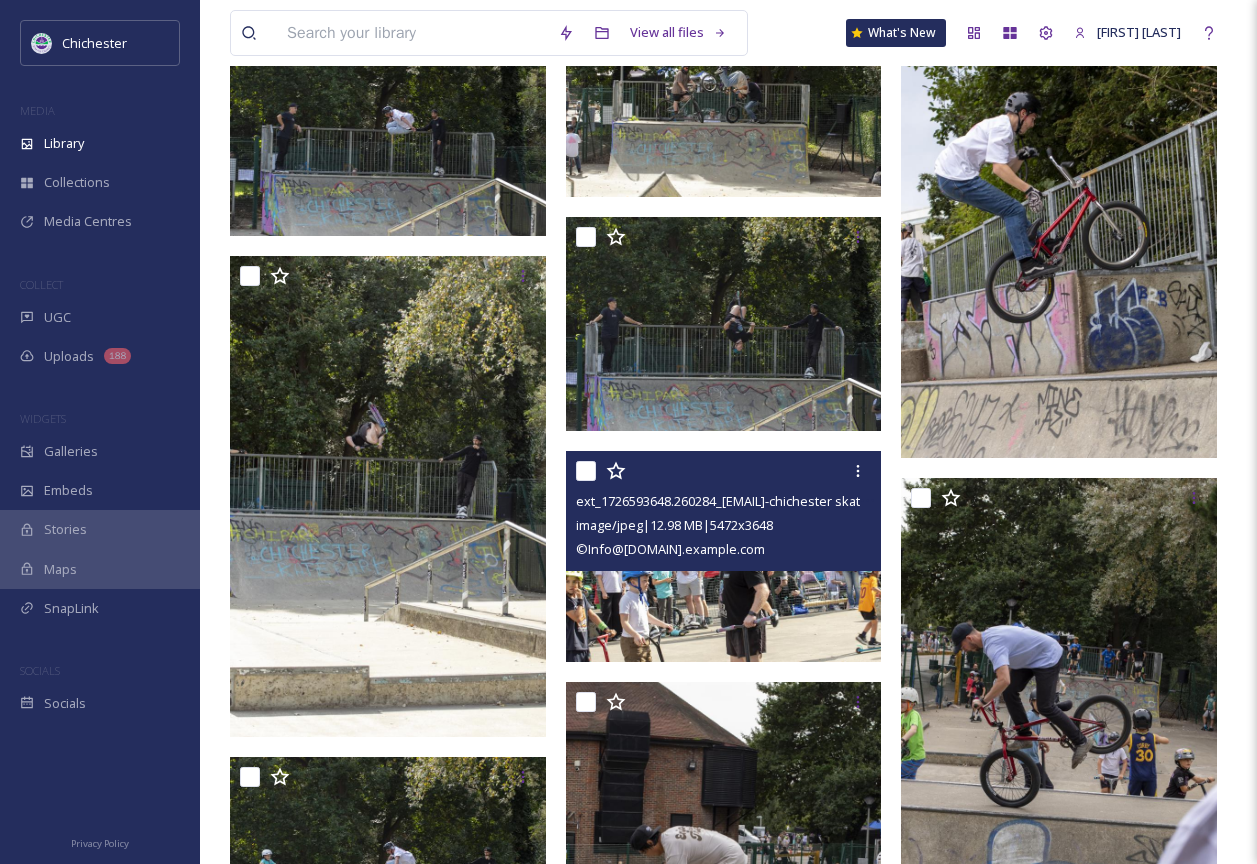 click at bounding box center (724, 556) 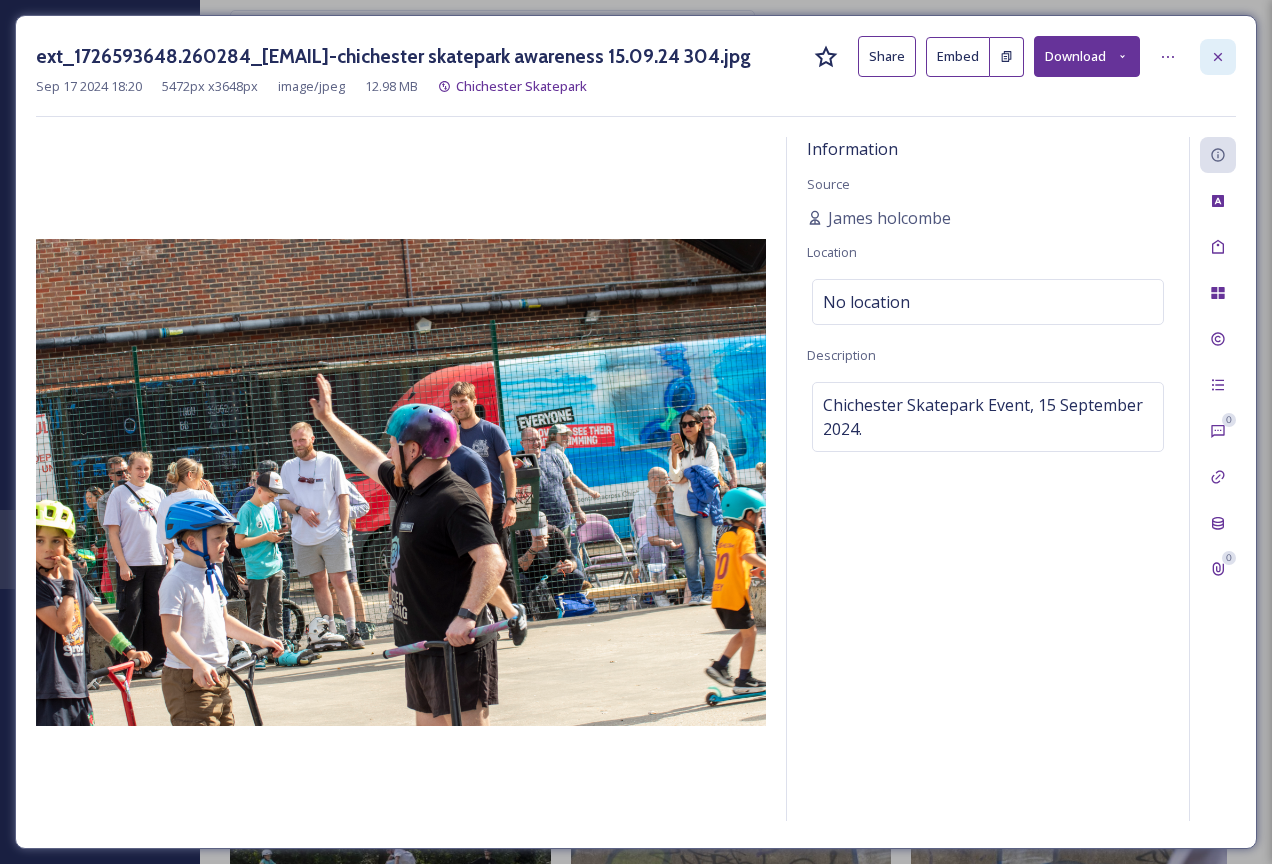 click at bounding box center (1218, 57) 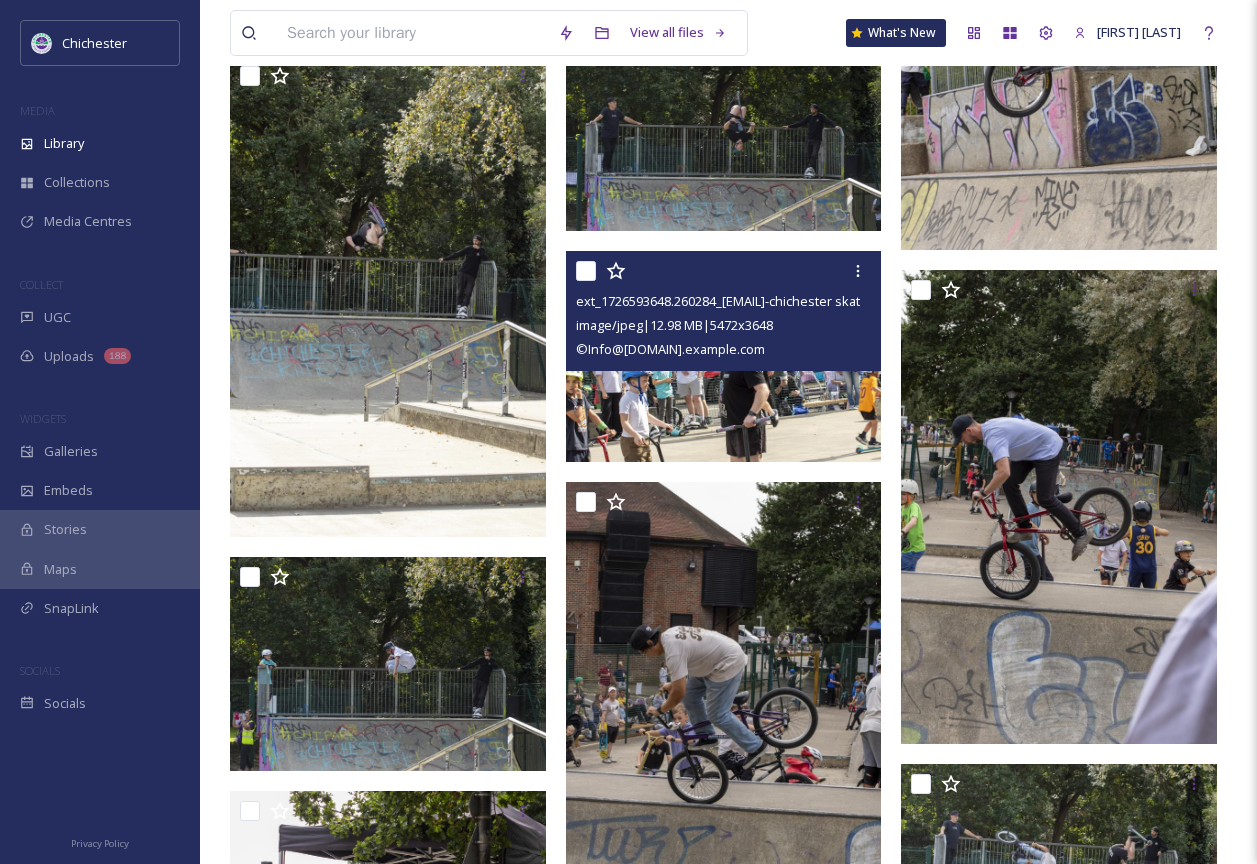 scroll, scrollTop: 1960, scrollLeft: 0, axis: vertical 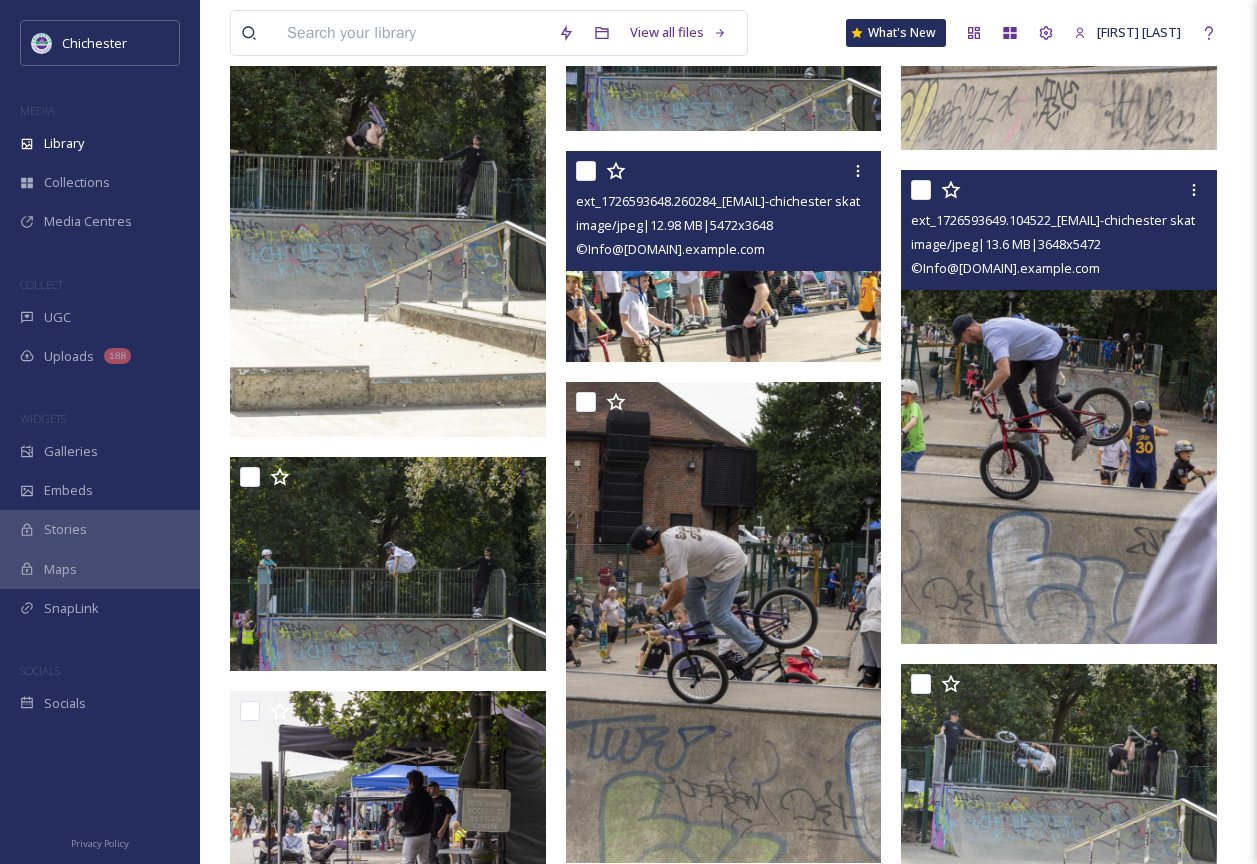 click at bounding box center (1059, 407) 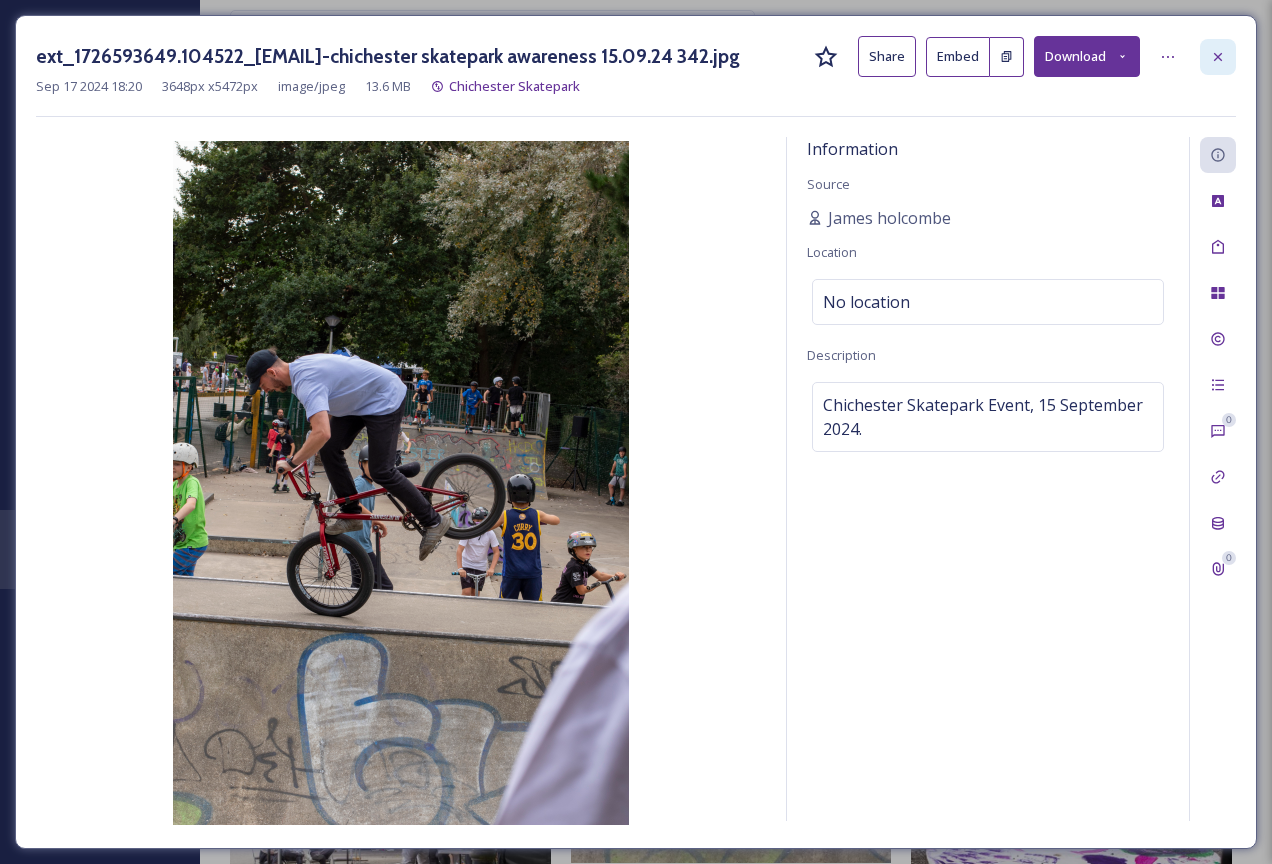 click at bounding box center (1218, 57) 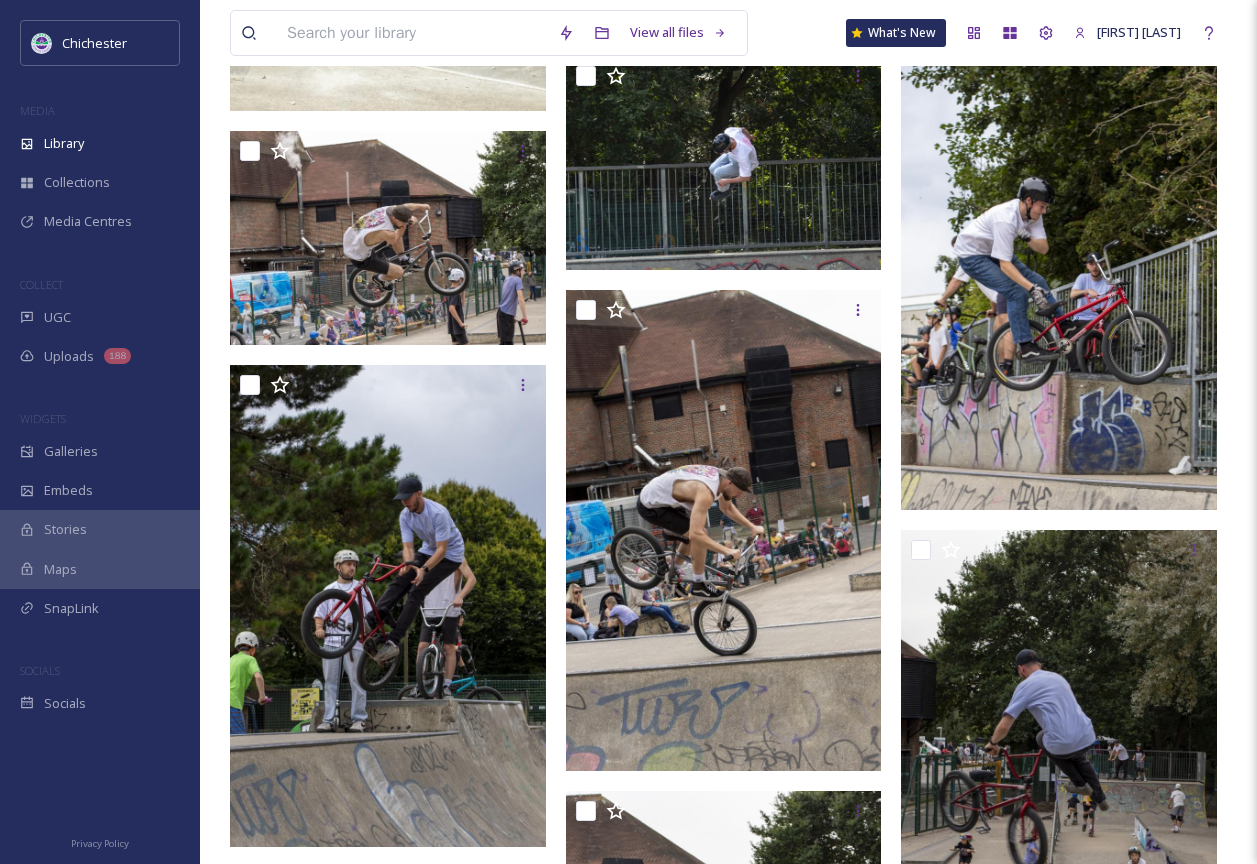 scroll, scrollTop: 4860, scrollLeft: 0, axis: vertical 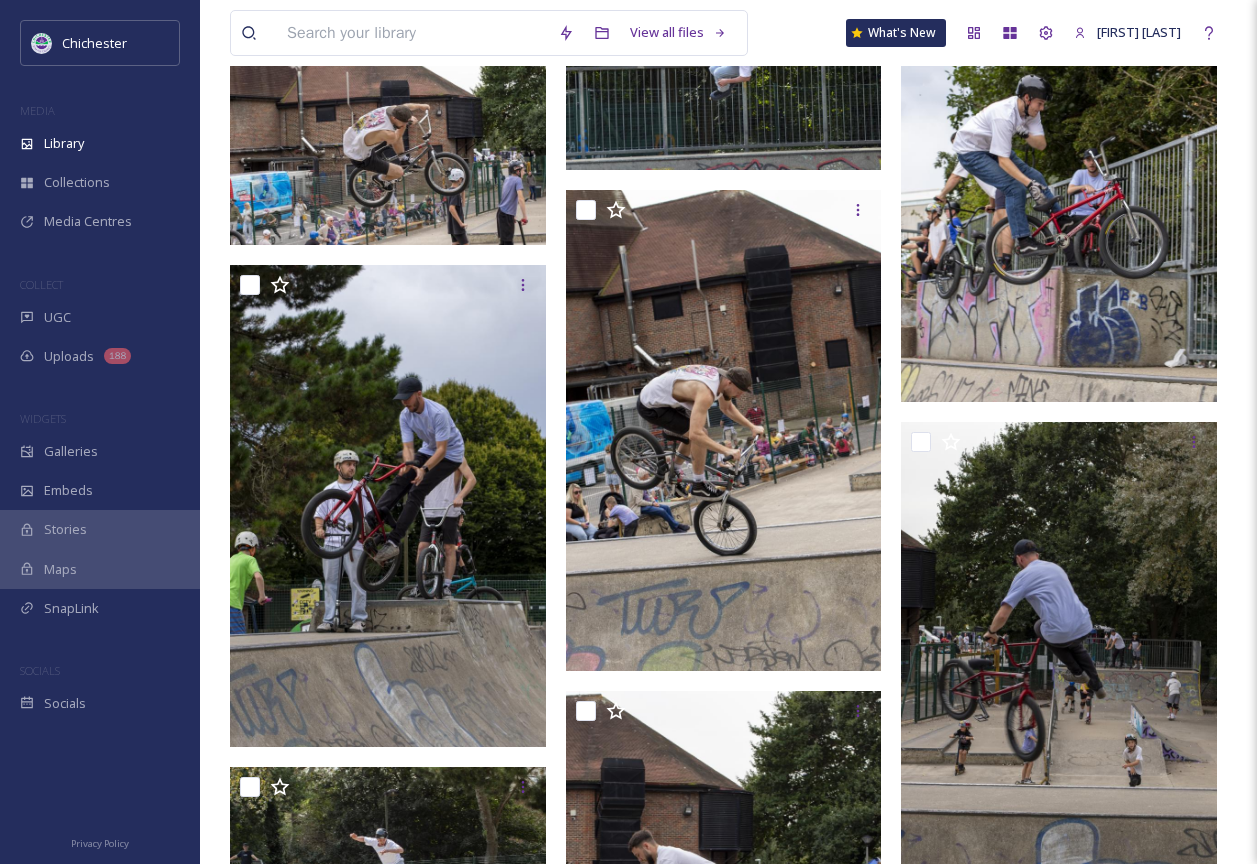 click at bounding box center (1059, 165) 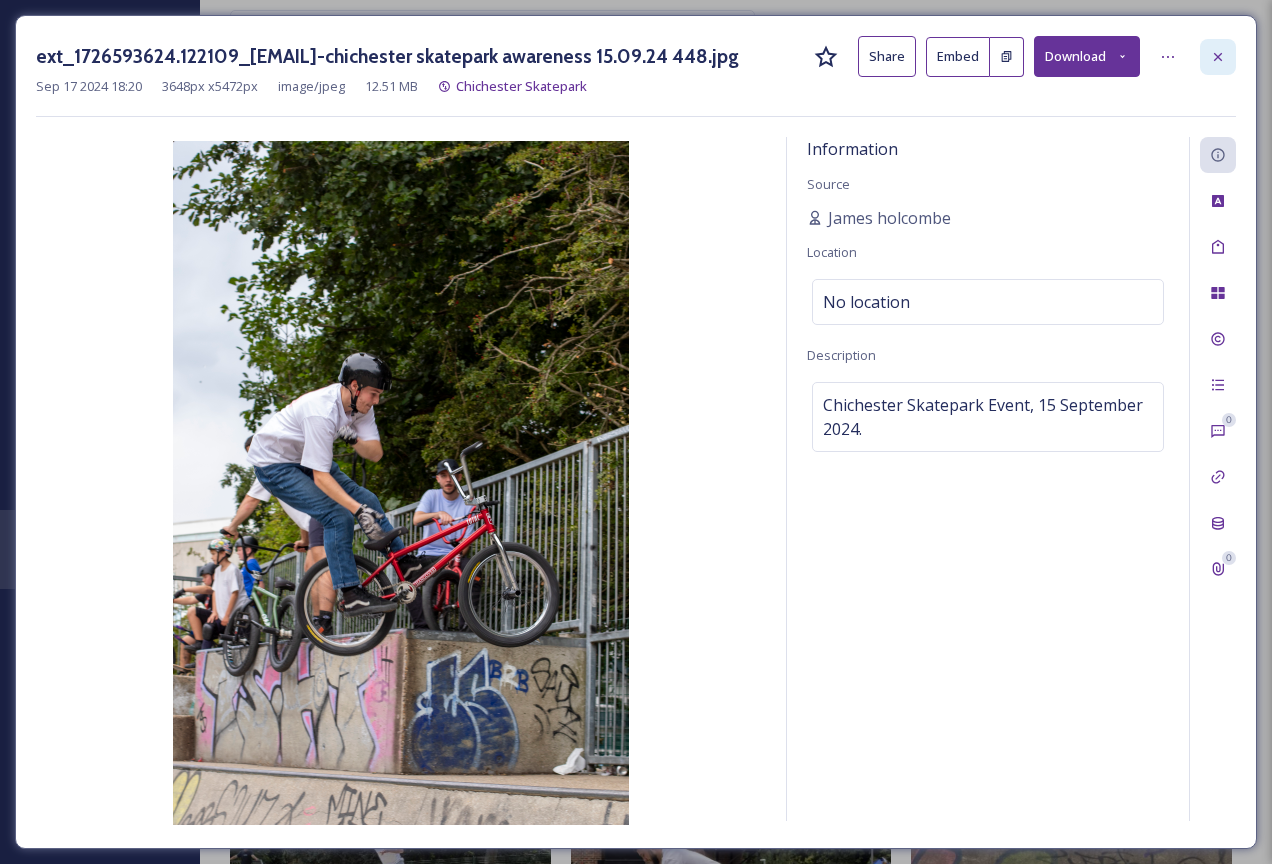 click 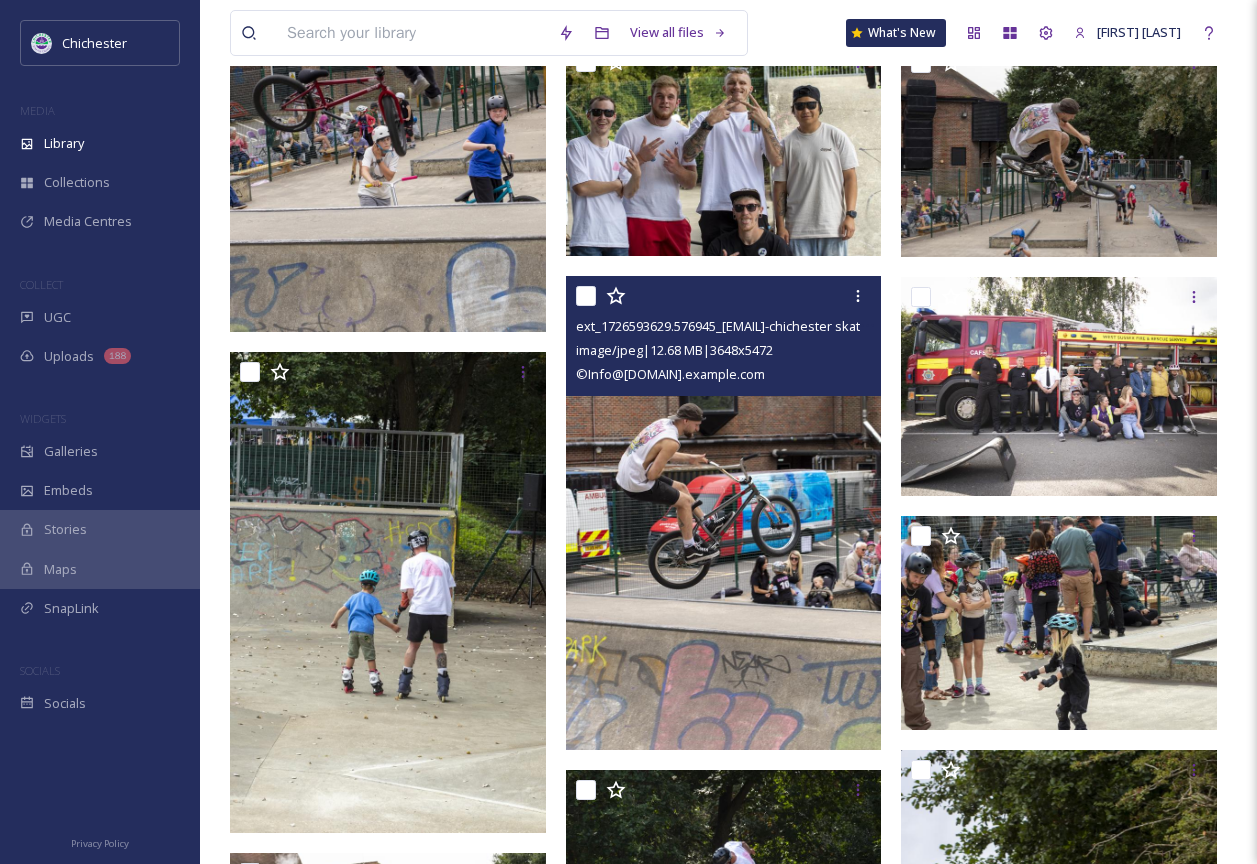 scroll, scrollTop: 3860, scrollLeft: 0, axis: vertical 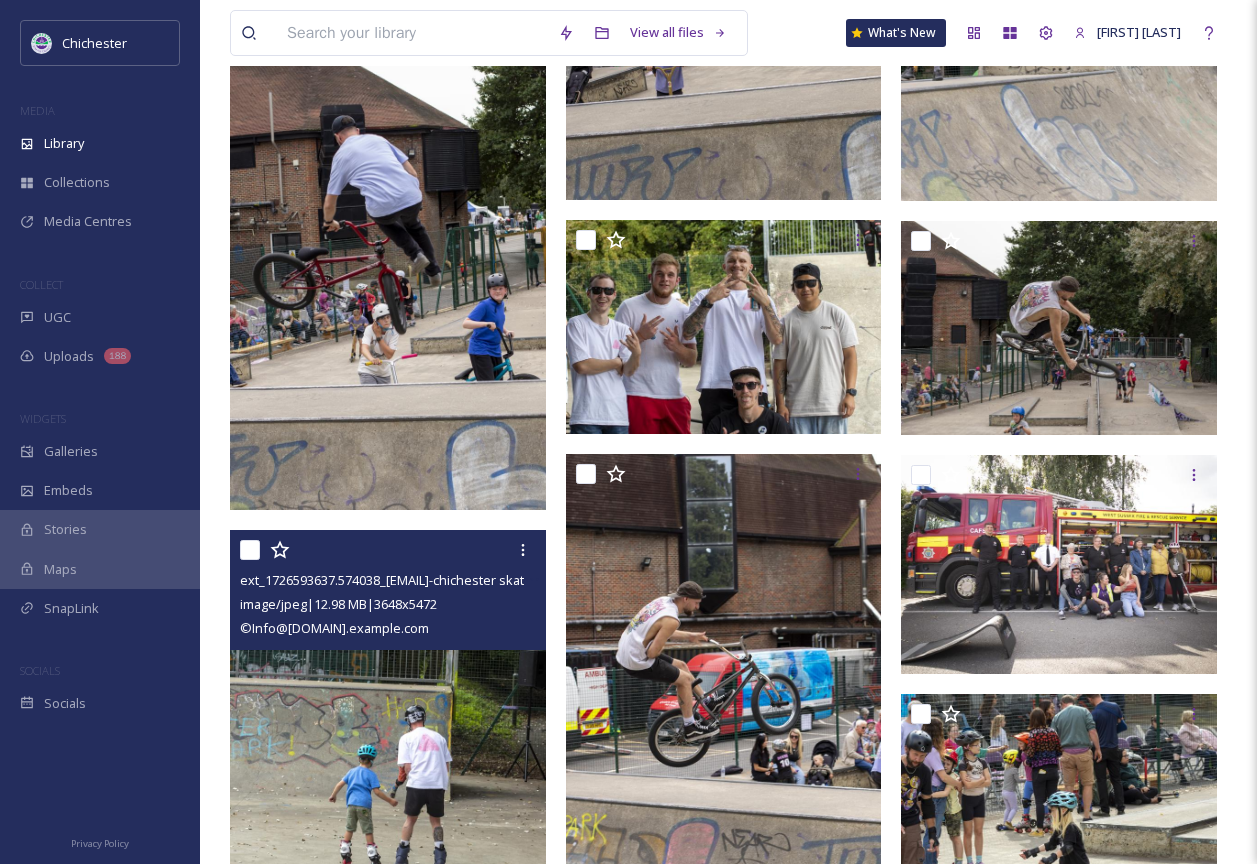 click at bounding box center [388, 767] 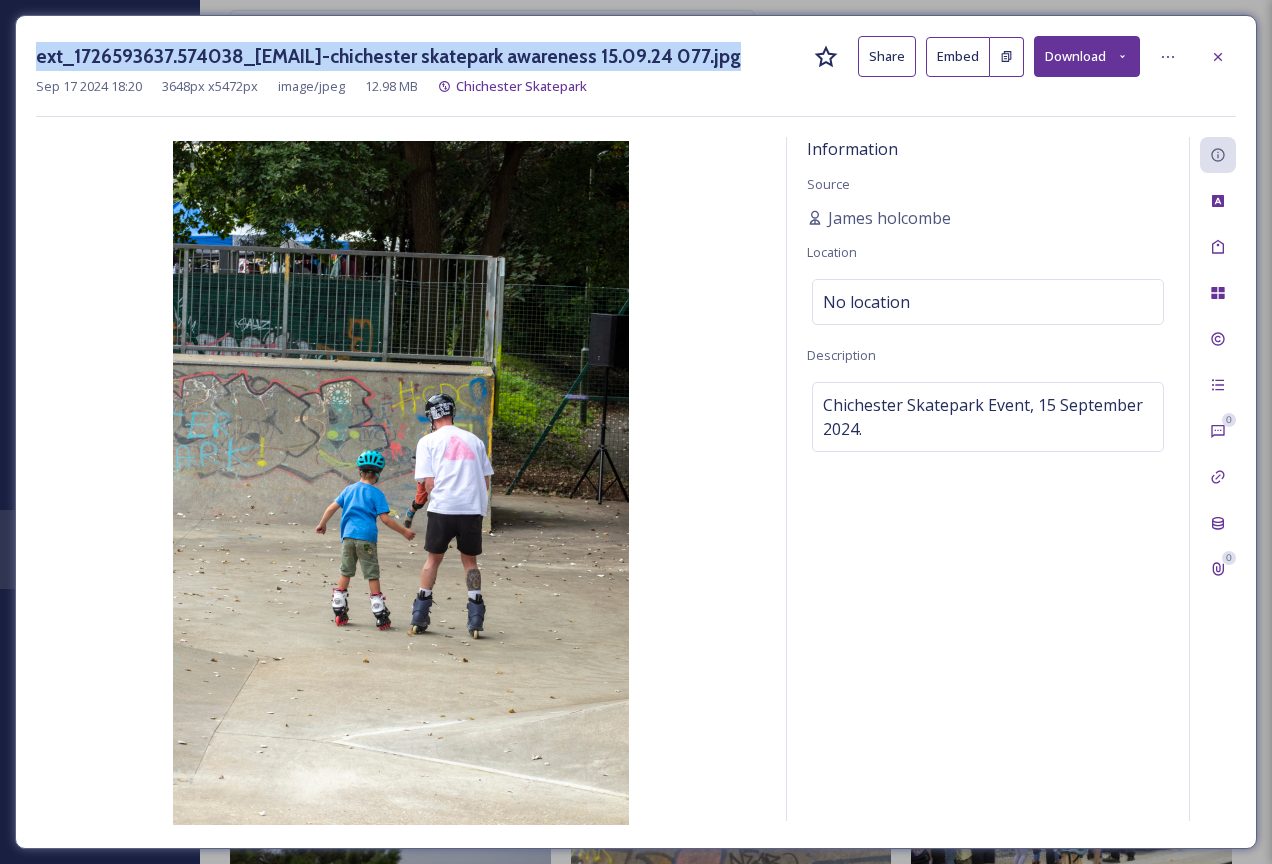 drag, startPoint x: 30, startPoint y: 52, endPoint x: 816, endPoint y: 56, distance: 786.0102 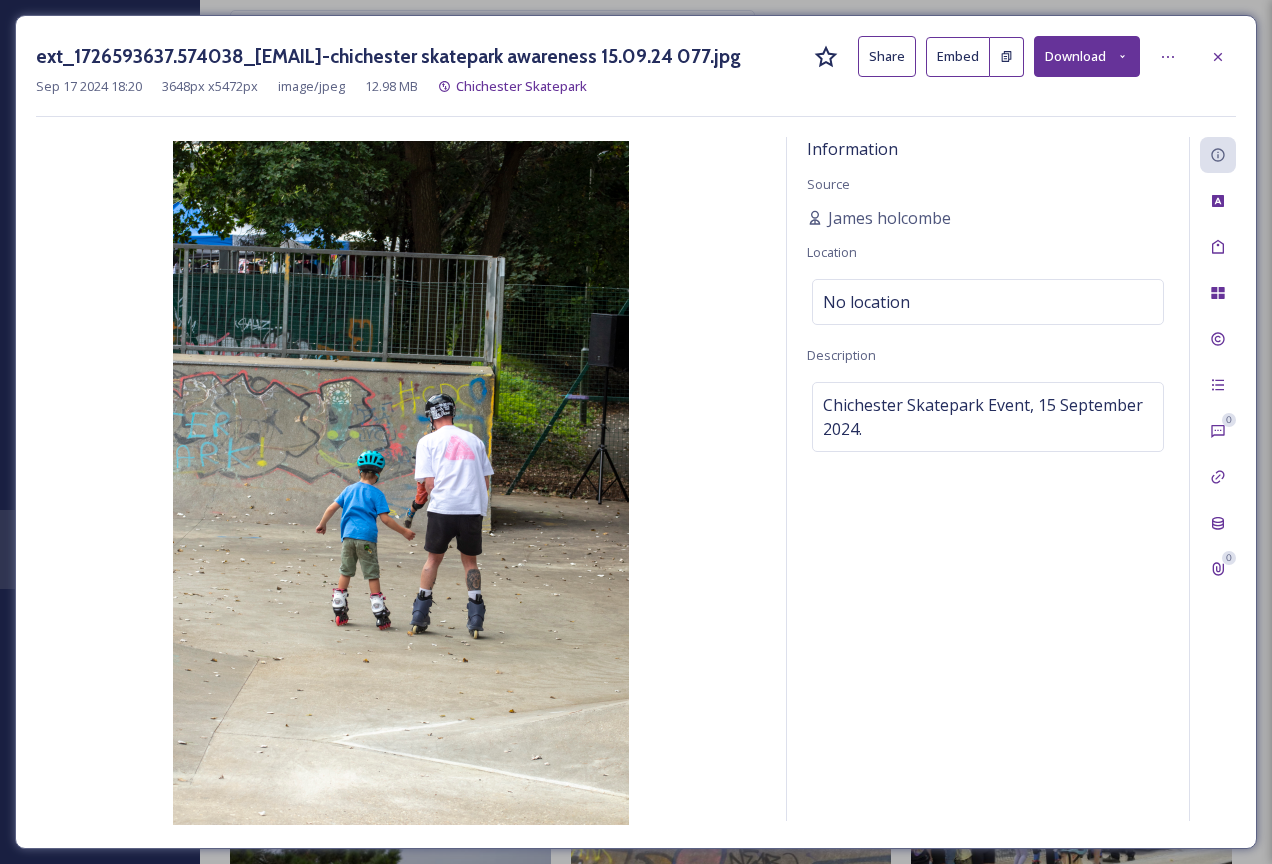 drag, startPoint x: 1219, startPoint y: 48, endPoint x: 910, endPoint y: 363, distance: 441.25504 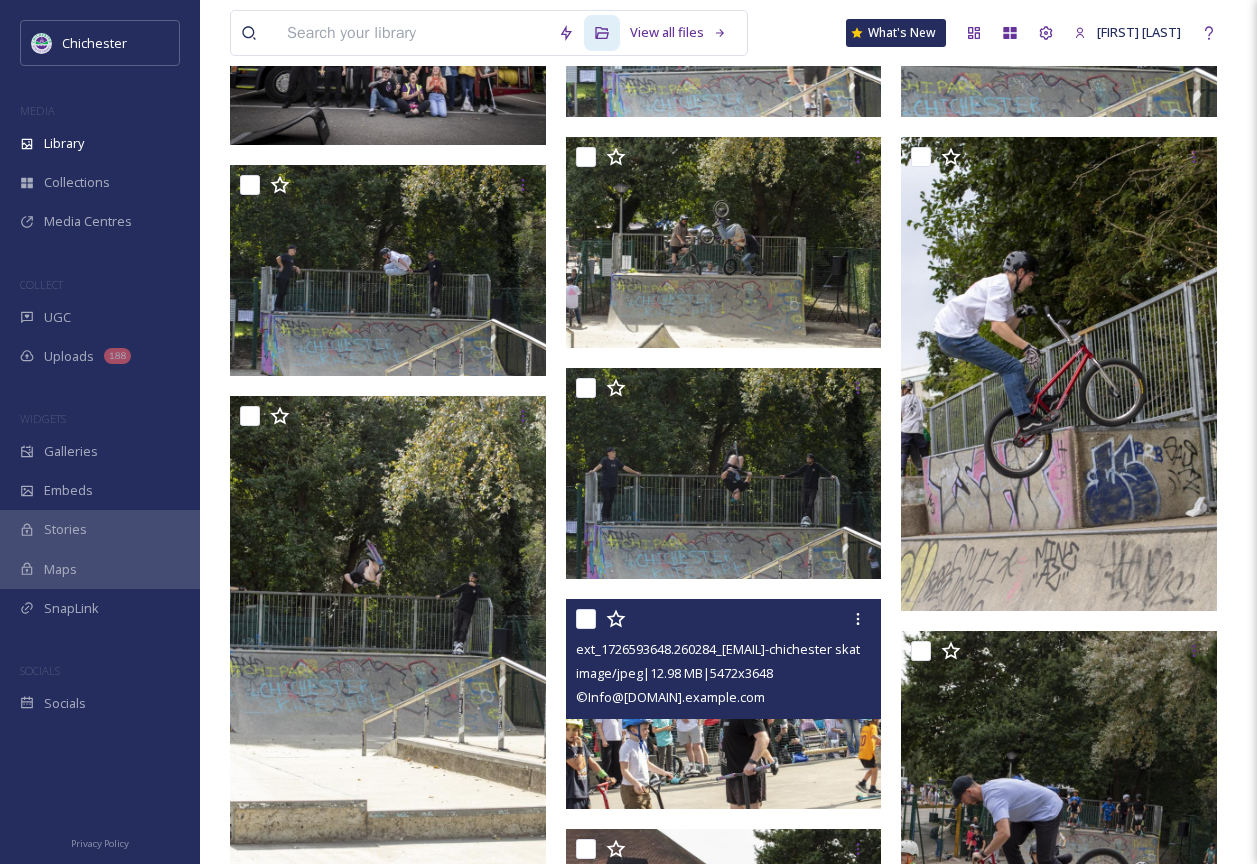 scroll, scrollTop: 1260, scrollLeft: 0, axis: vertical 